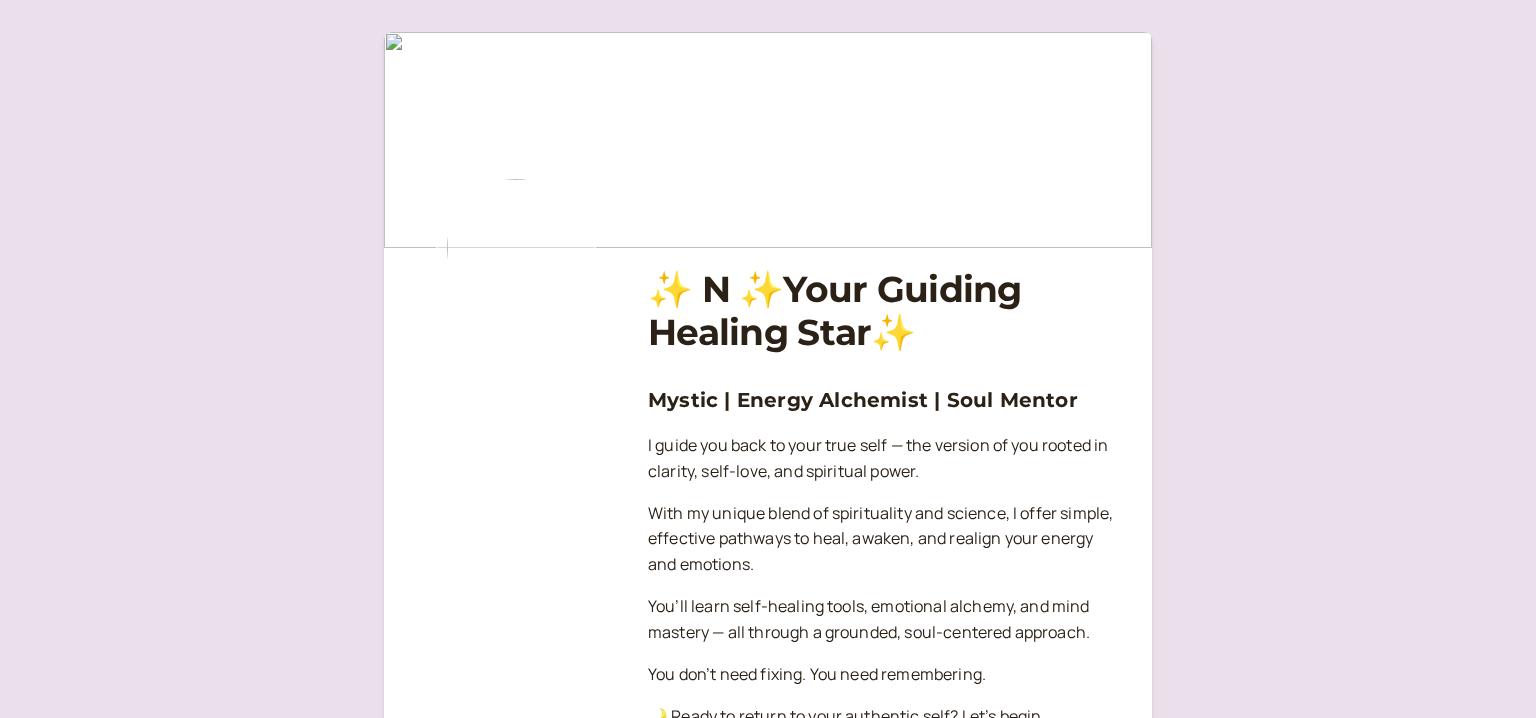 scroll, scrollTop: 0, scrollLeft: 0, axis: both 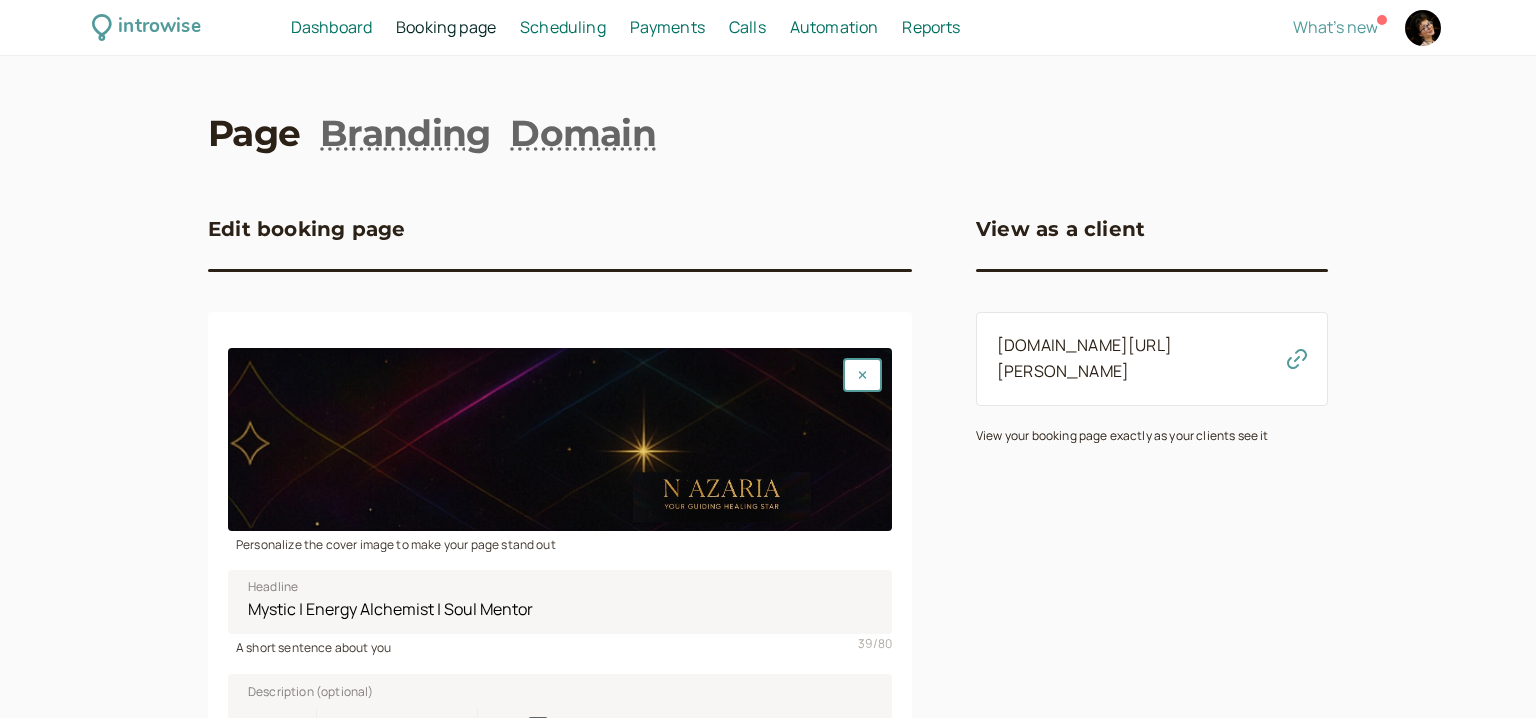 click at bounding box center (560, 439) 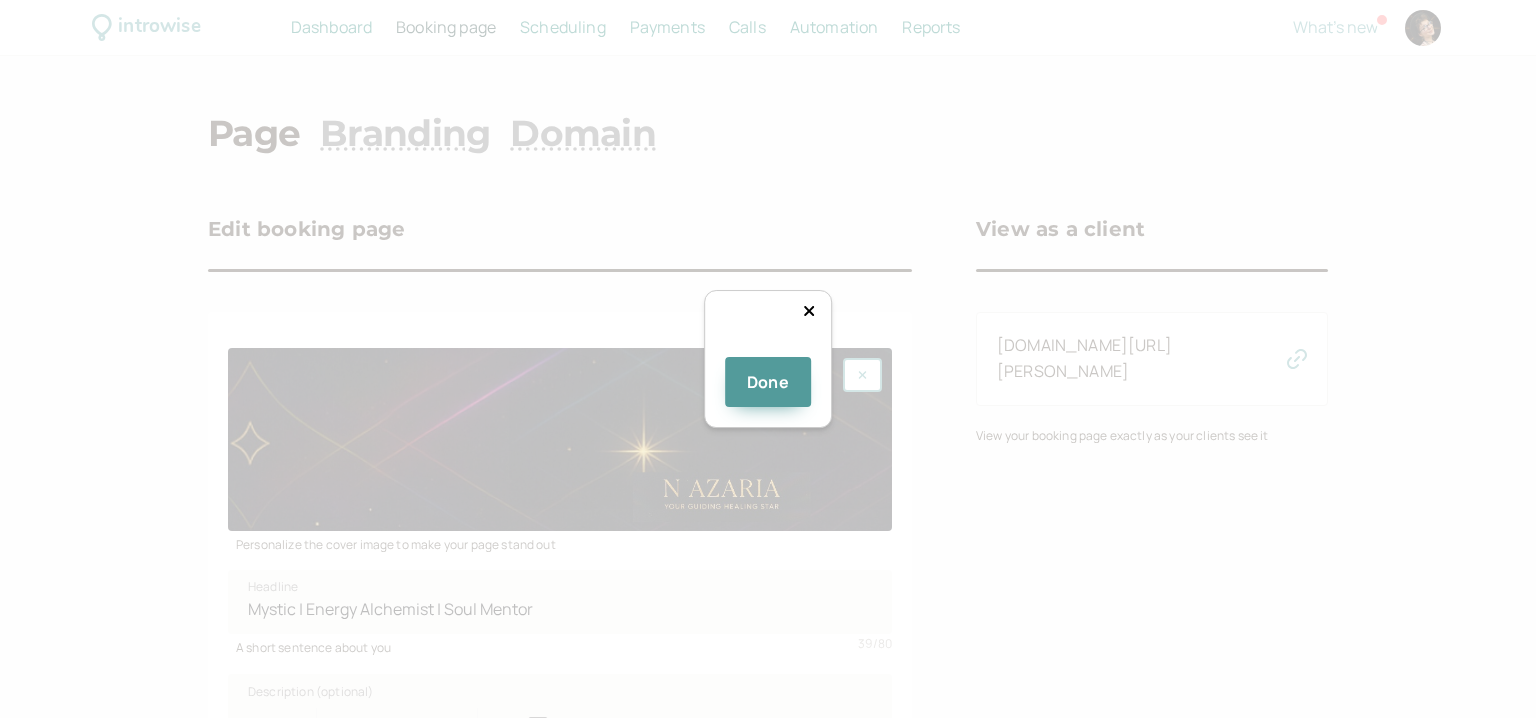 click at bounding box center [1016, 445] 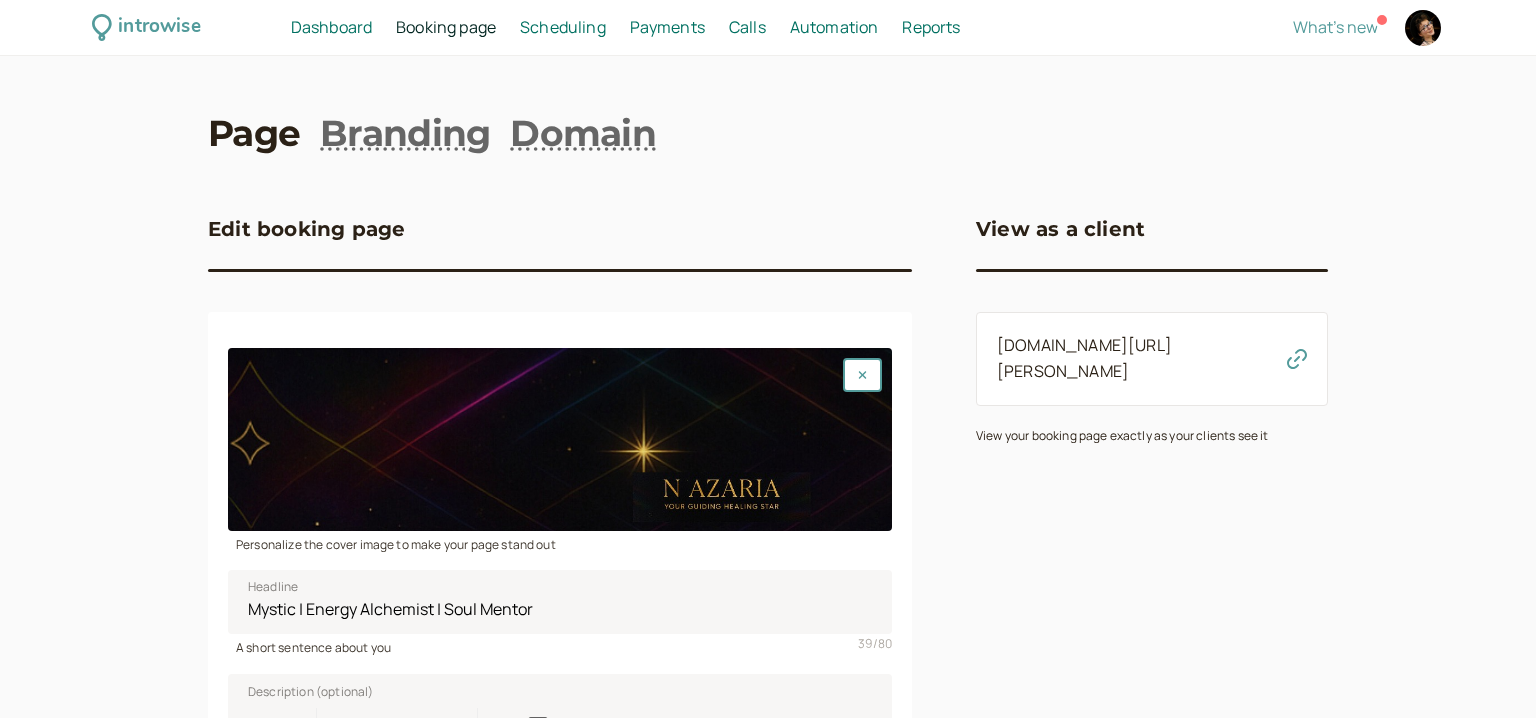 click at bounding box center (560, 439) 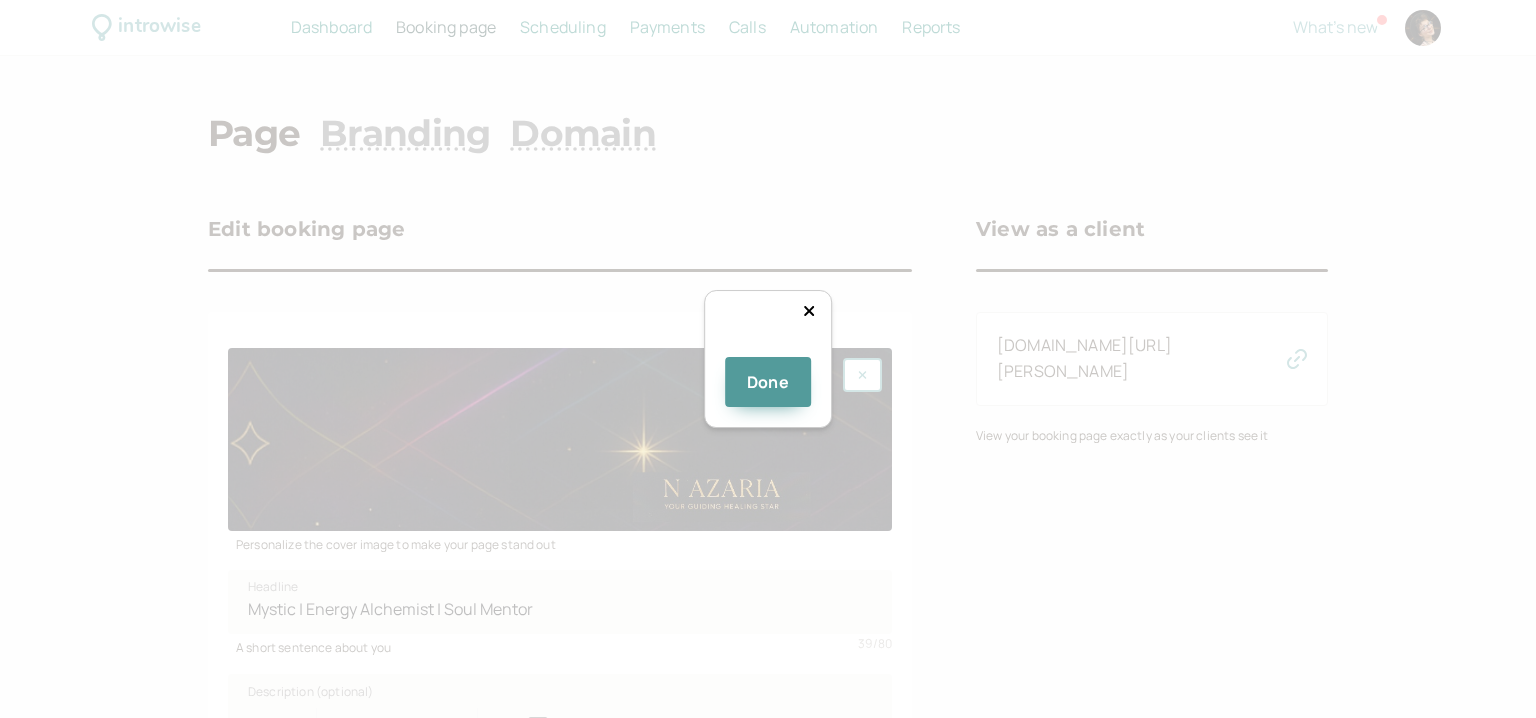 click at bounding box center [1008, 454] 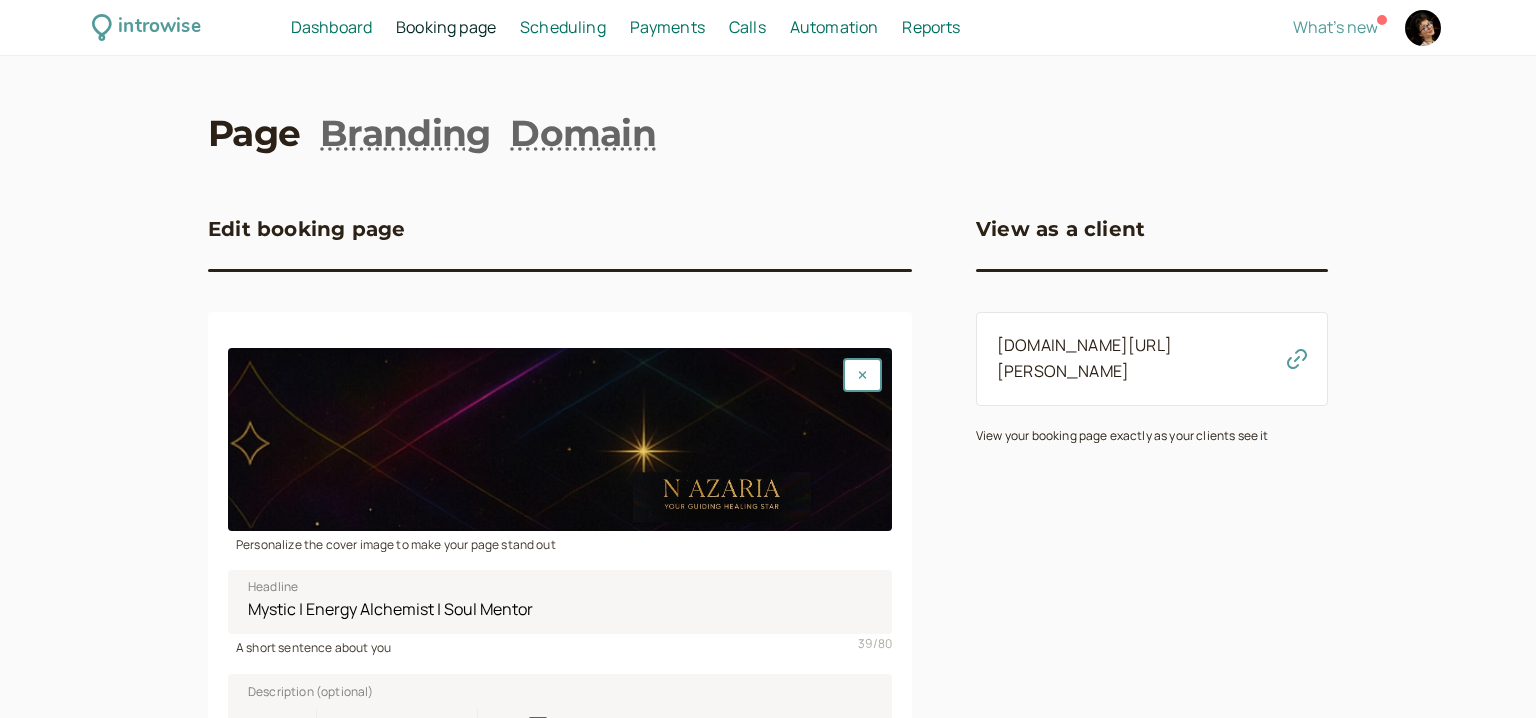 click at bounding box center (560, 439) 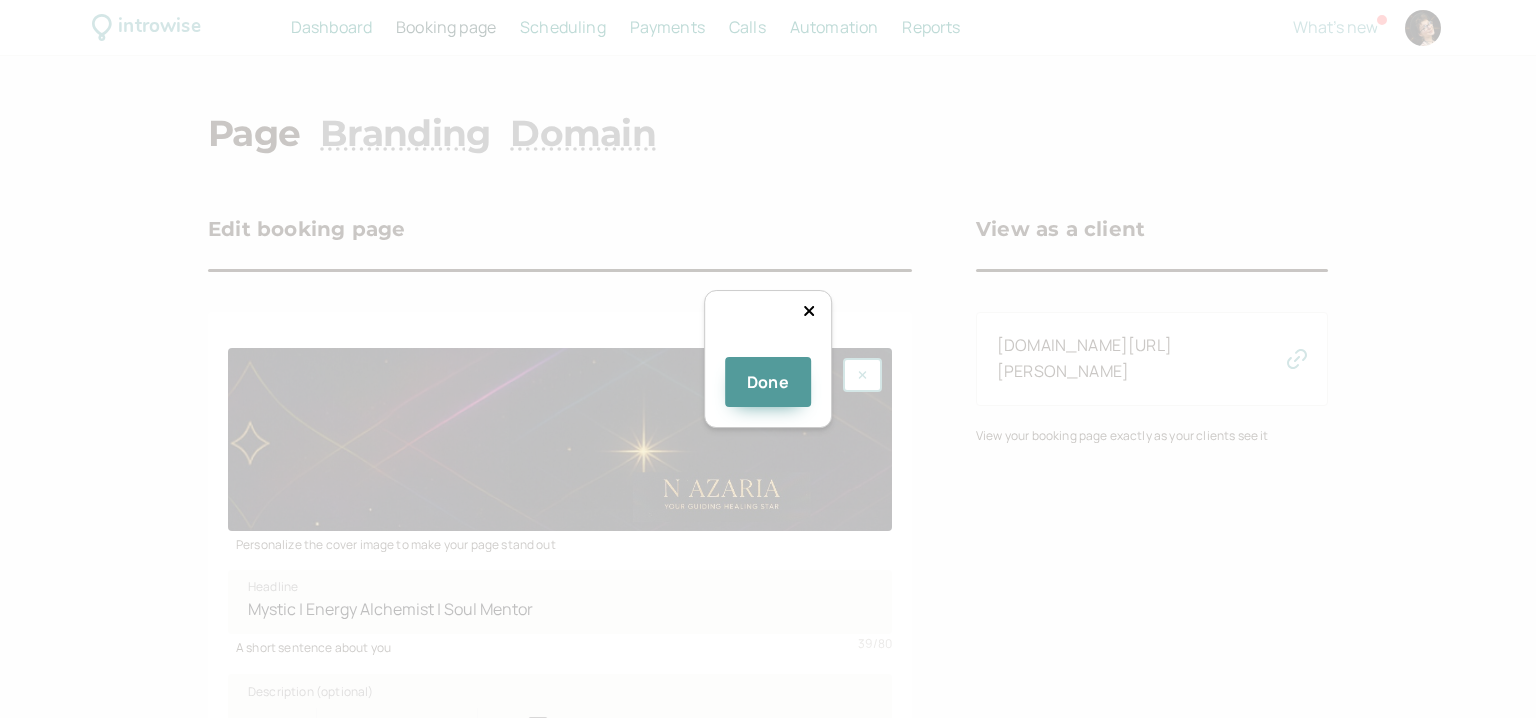 click at bounding box center (1008, 446) 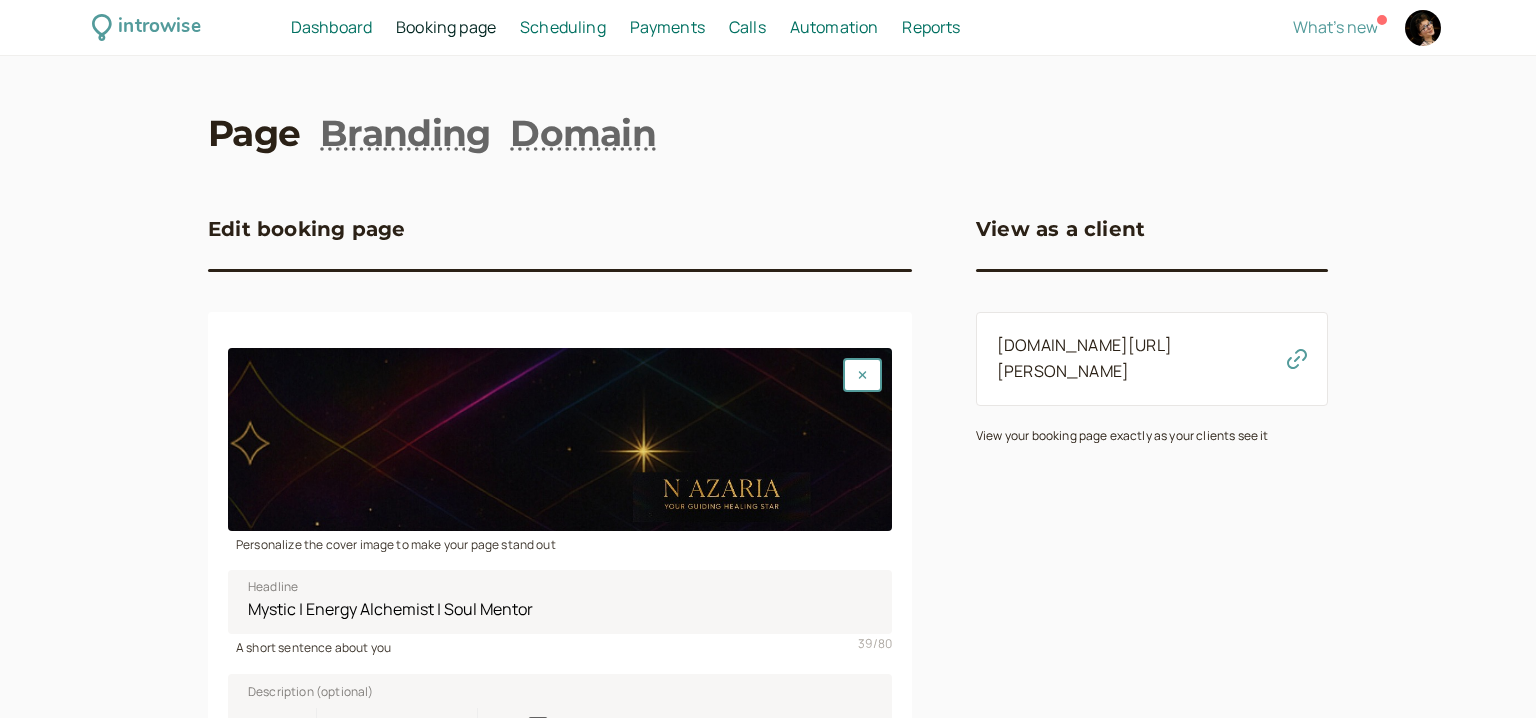 click at bounding box center [560, 439] 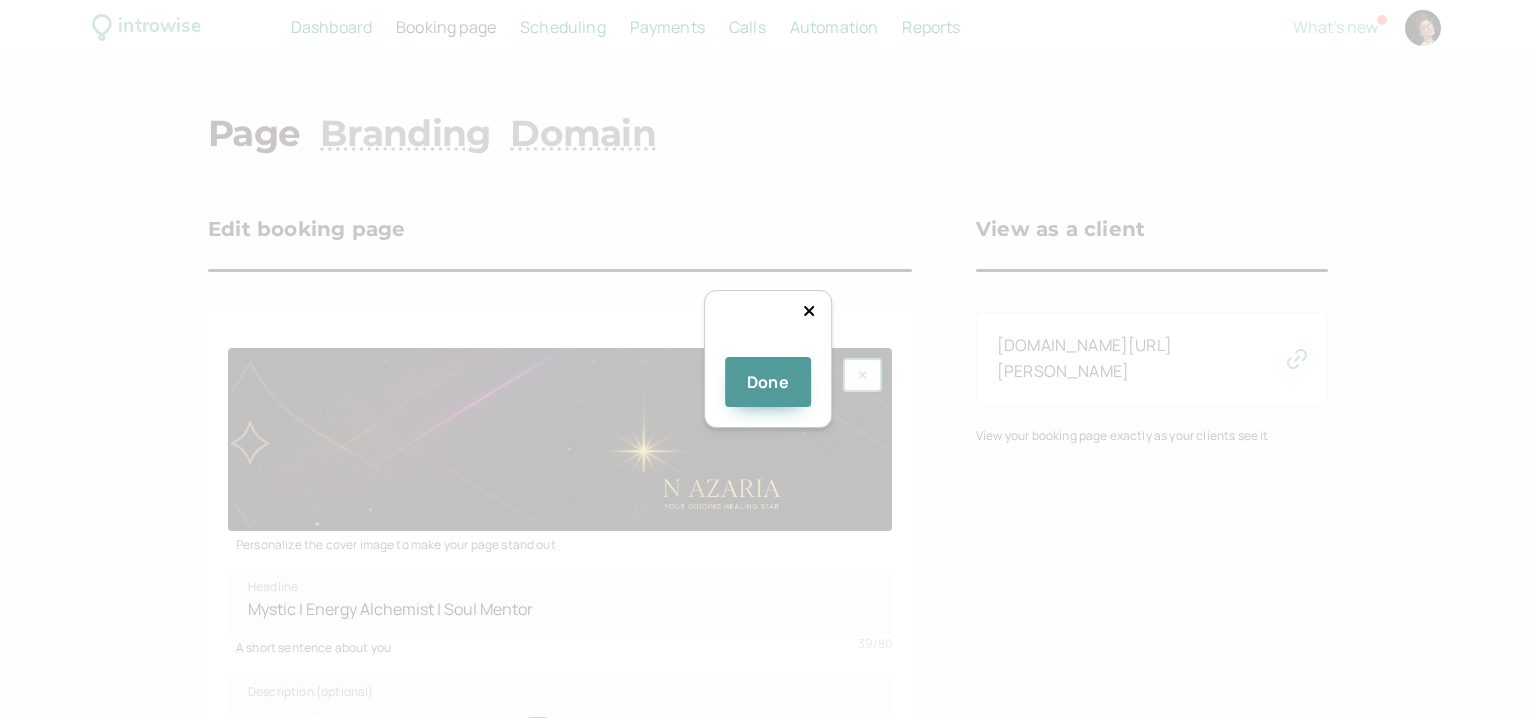 click at bounding box center (1008, 447) 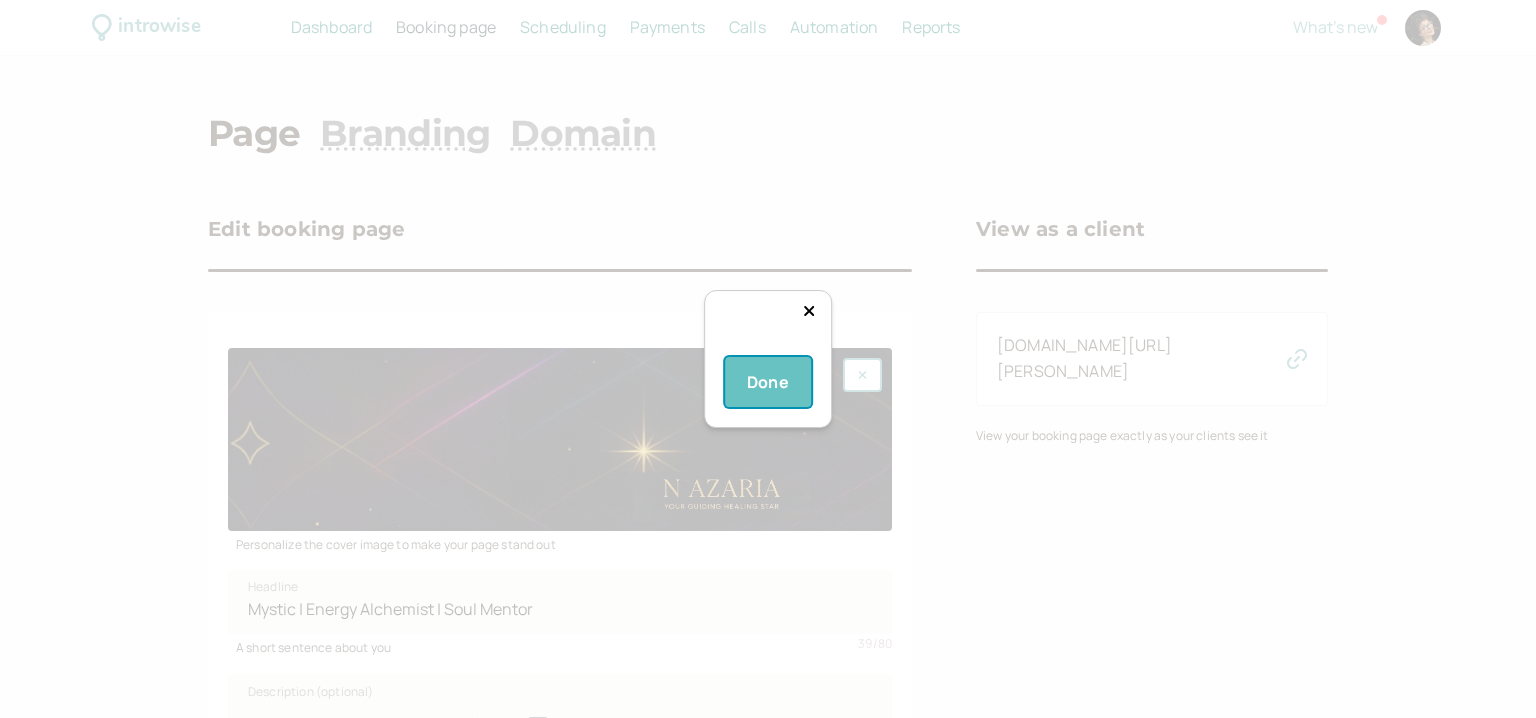click on "Done" at bounding box center (768, 382) 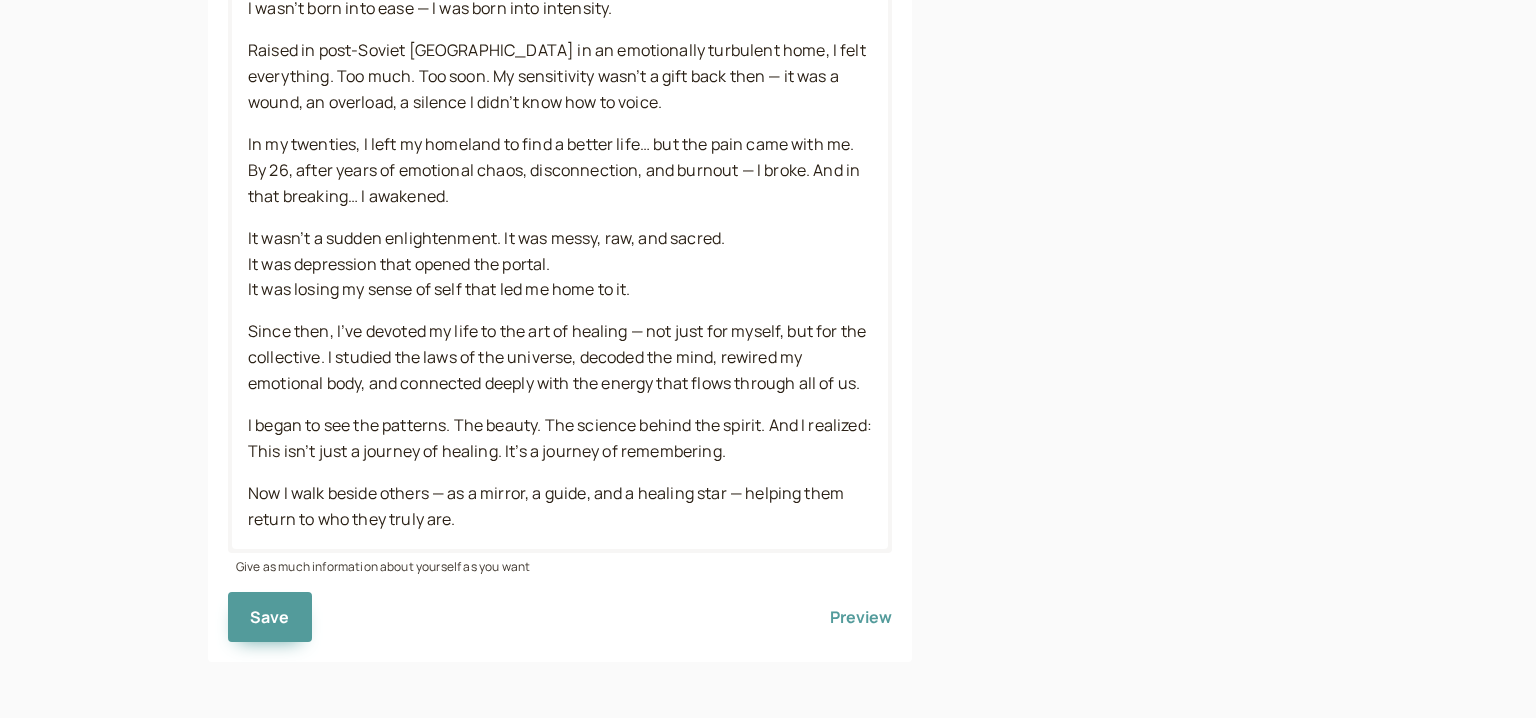 scroll, scrollTop: 1187, scrollLeft: 0, axis: vertical 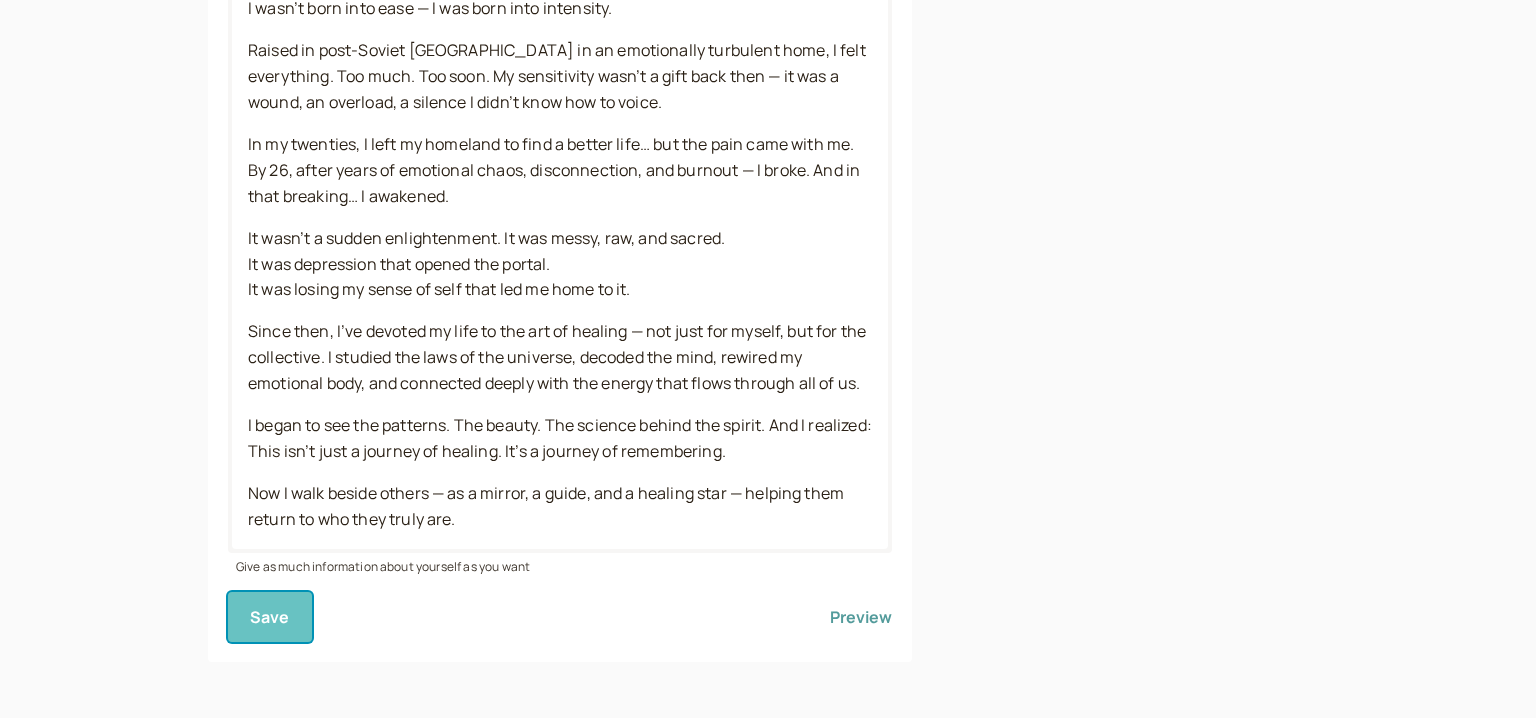 click on "Save" at bounding box center [270, 617] 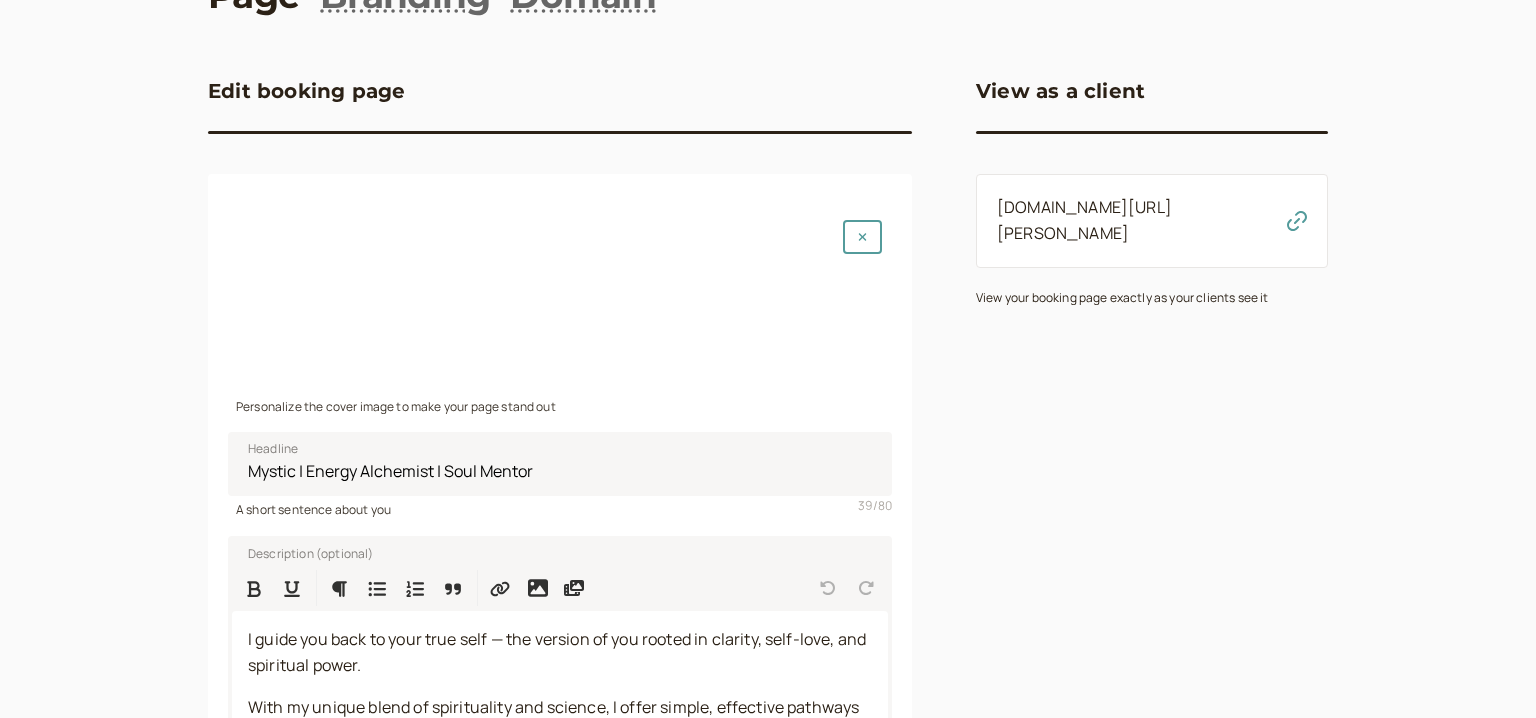 scroll, scrollTop: 26, scrollLeft: 0, axis: vertical 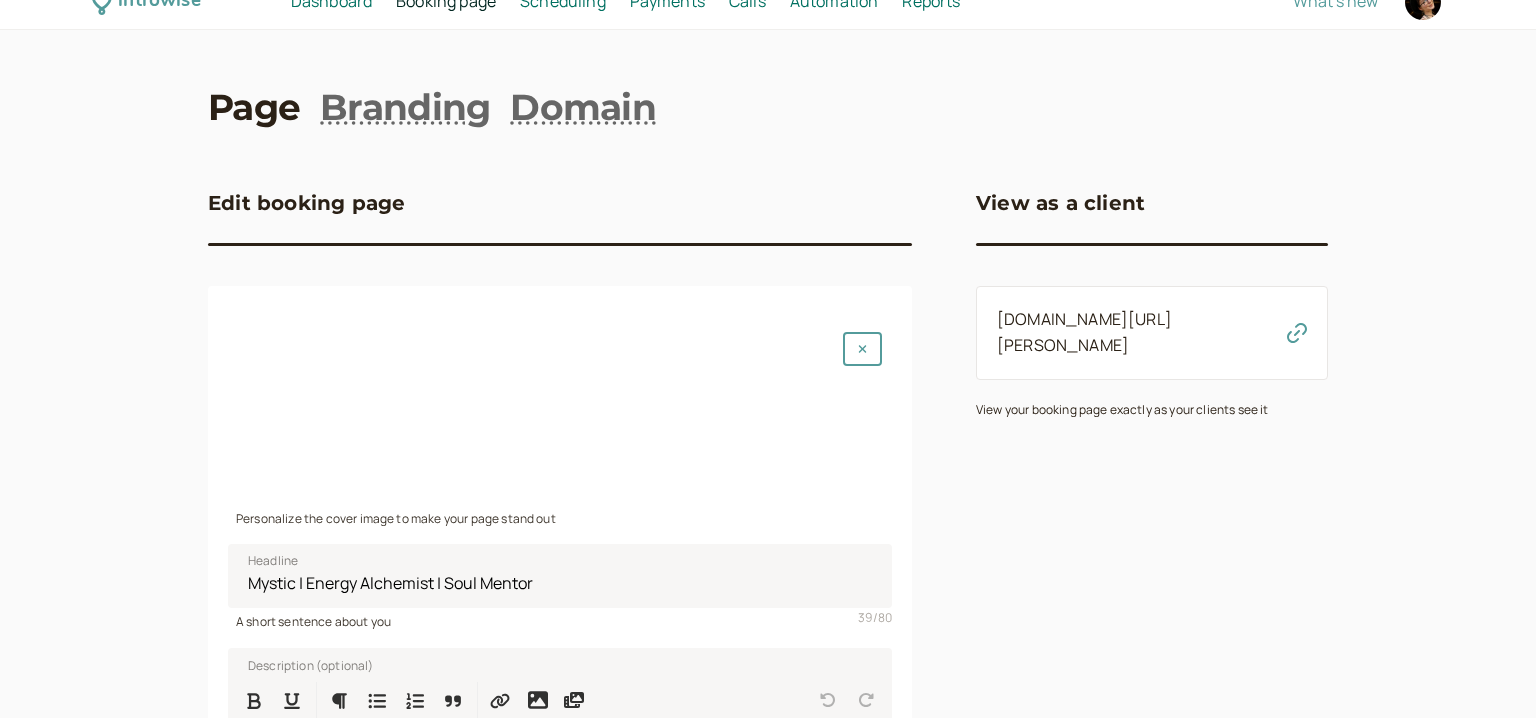 click at bounding box center [560, 413] 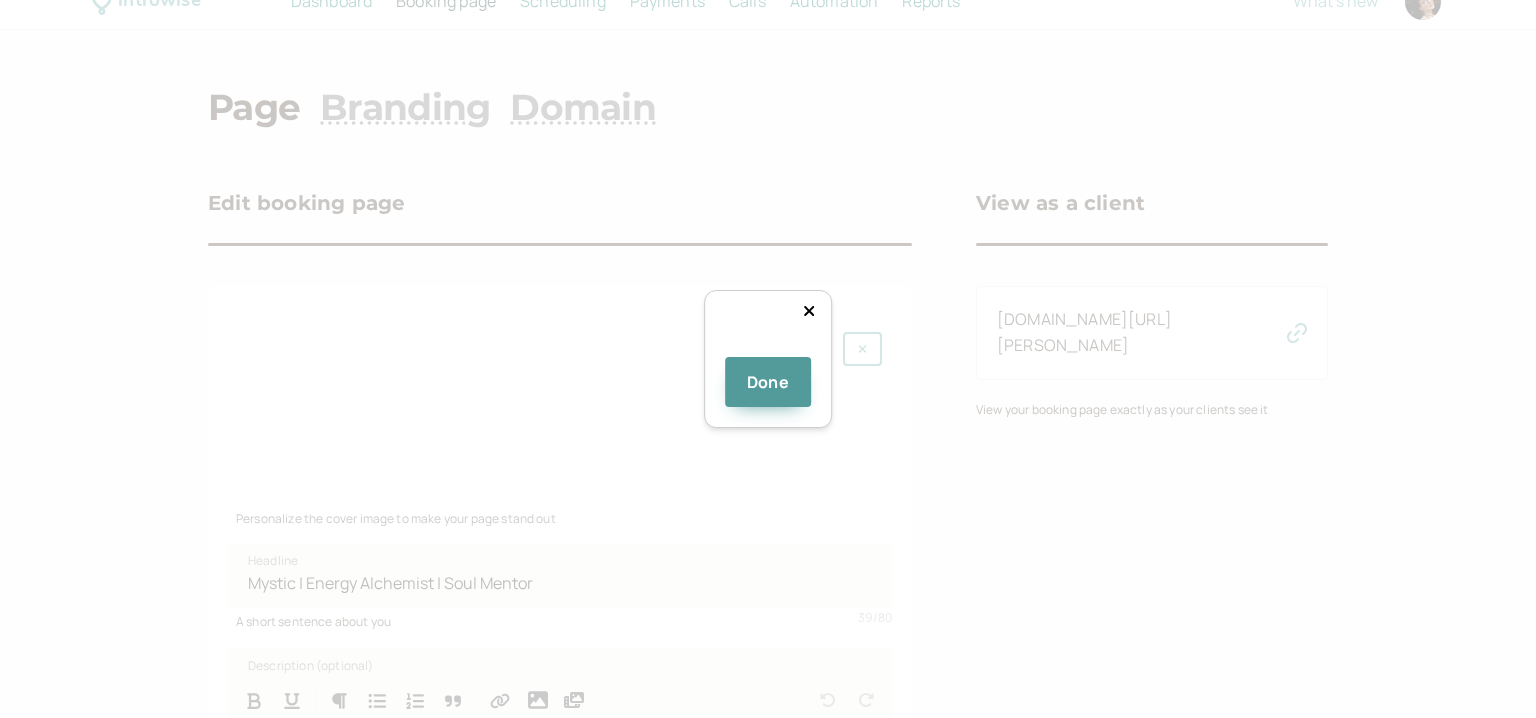 click at bounding box center (1008, 444) 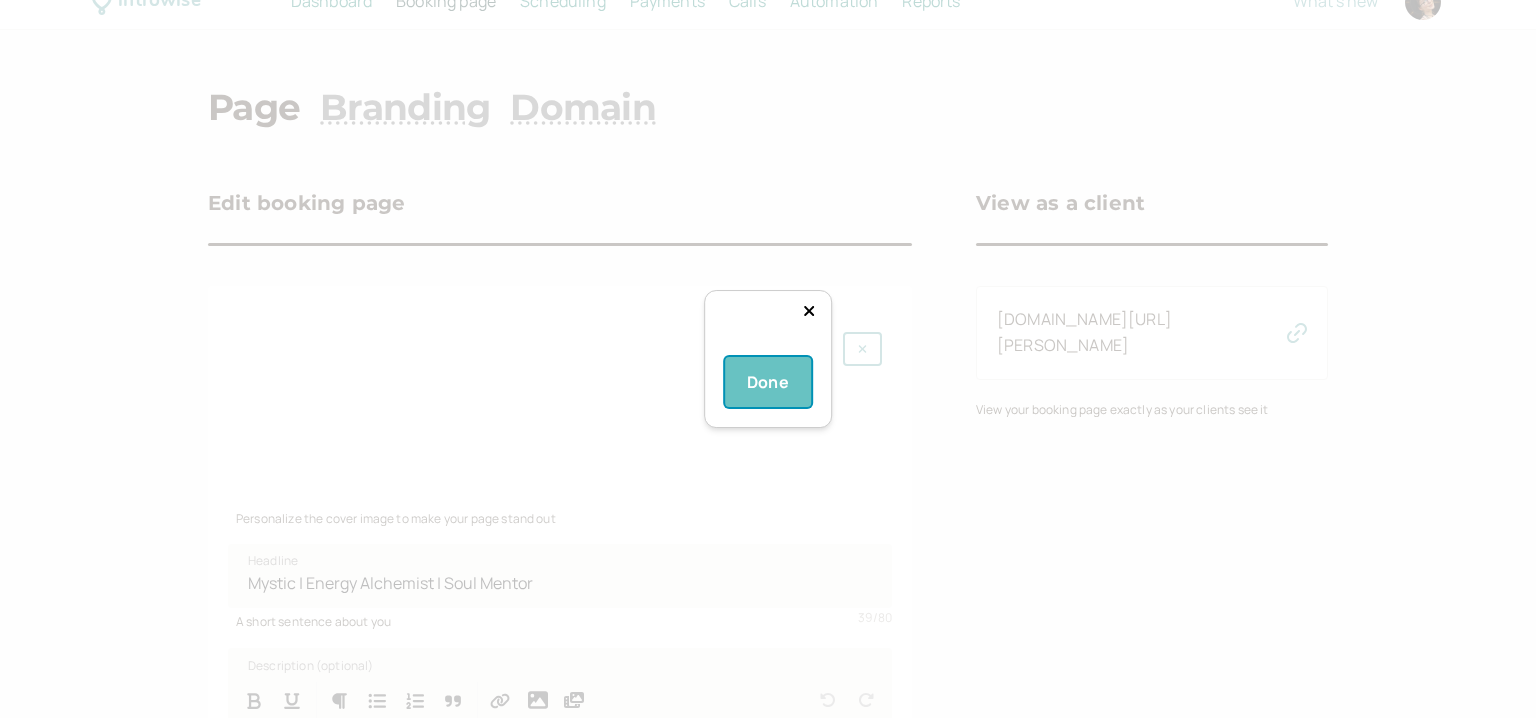 click on "Done" at bounding box center (768, 382) 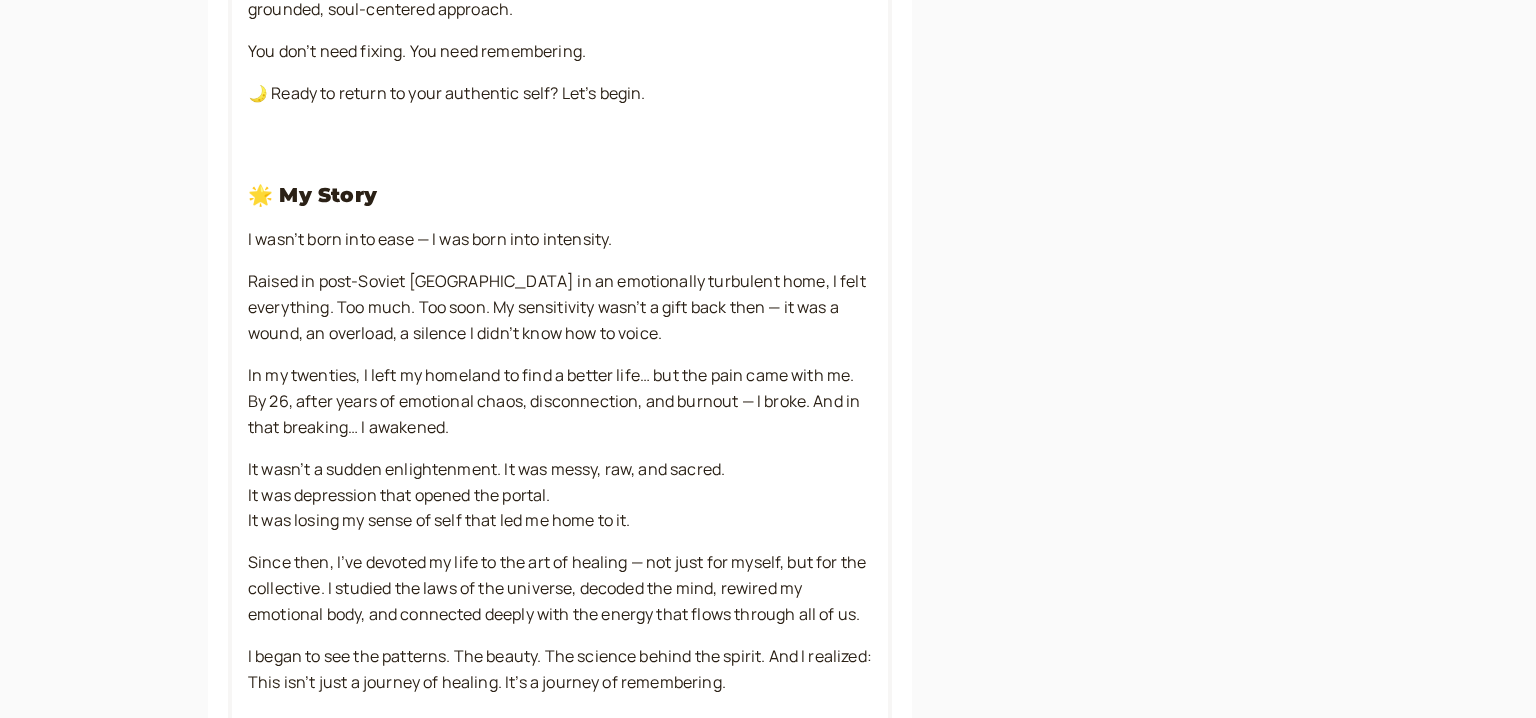 scroll, scrollTop: 1187, scrollLeft: 0, axis: vertical 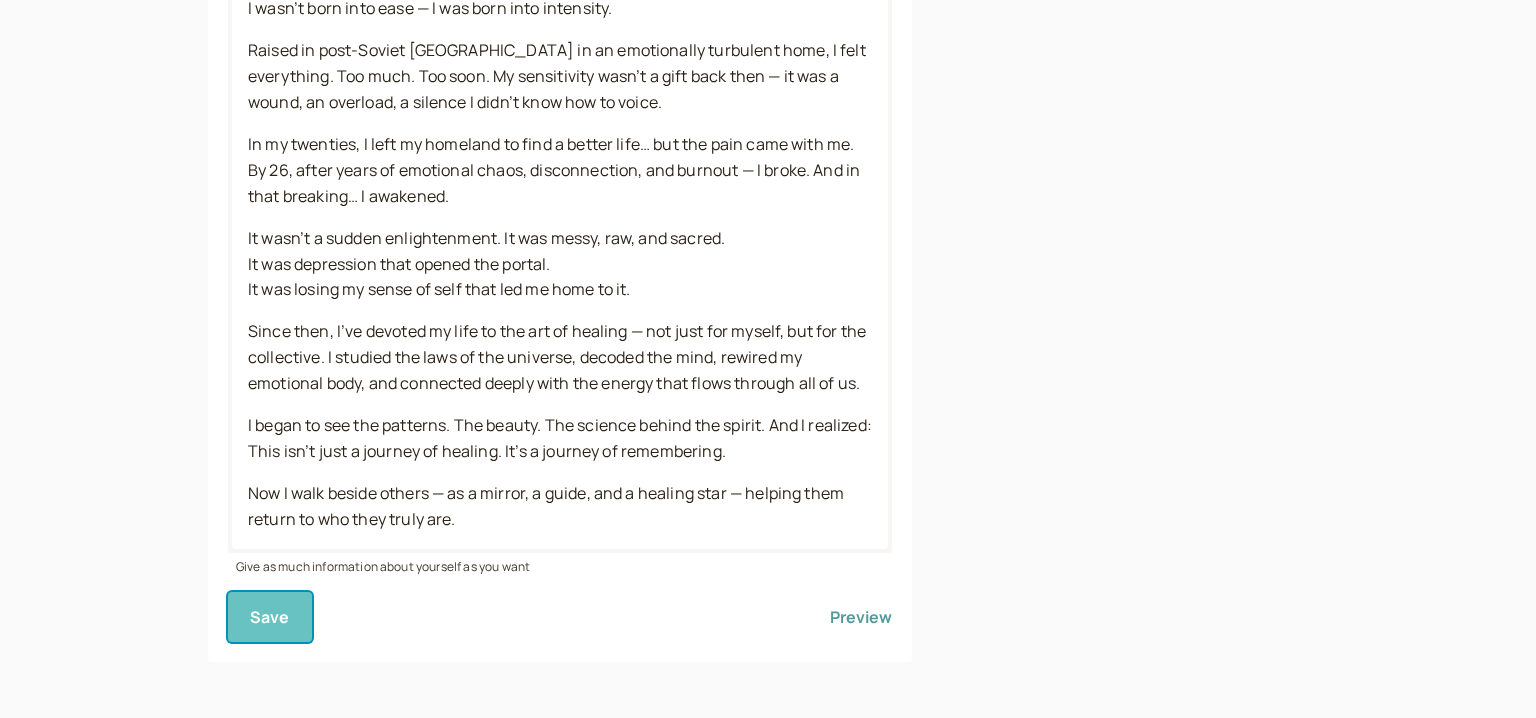 click on "Save" at bounding box center [270, 617] 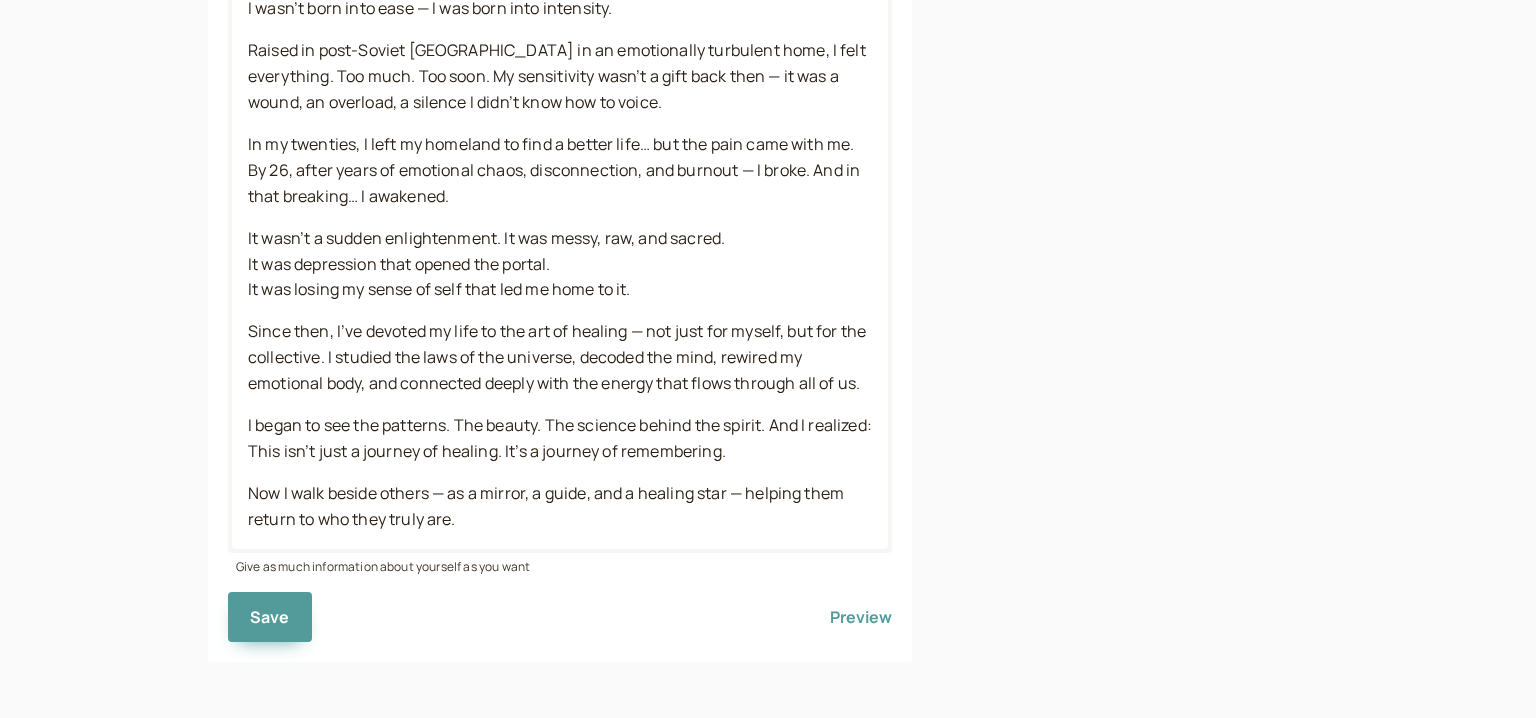 scroll, scrollTop: 155, scrollLeft: 0, axis: vertical 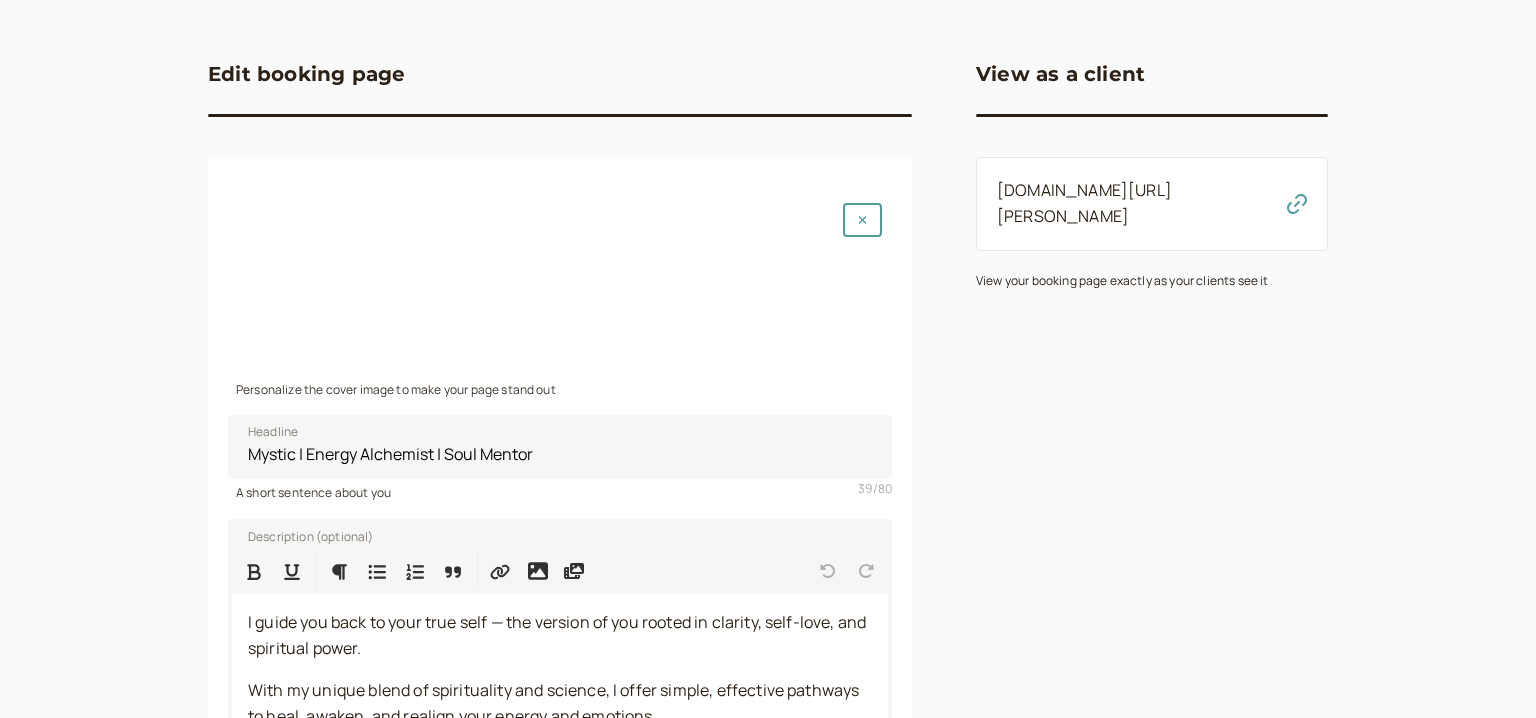 click at bounding box center [560, 284] 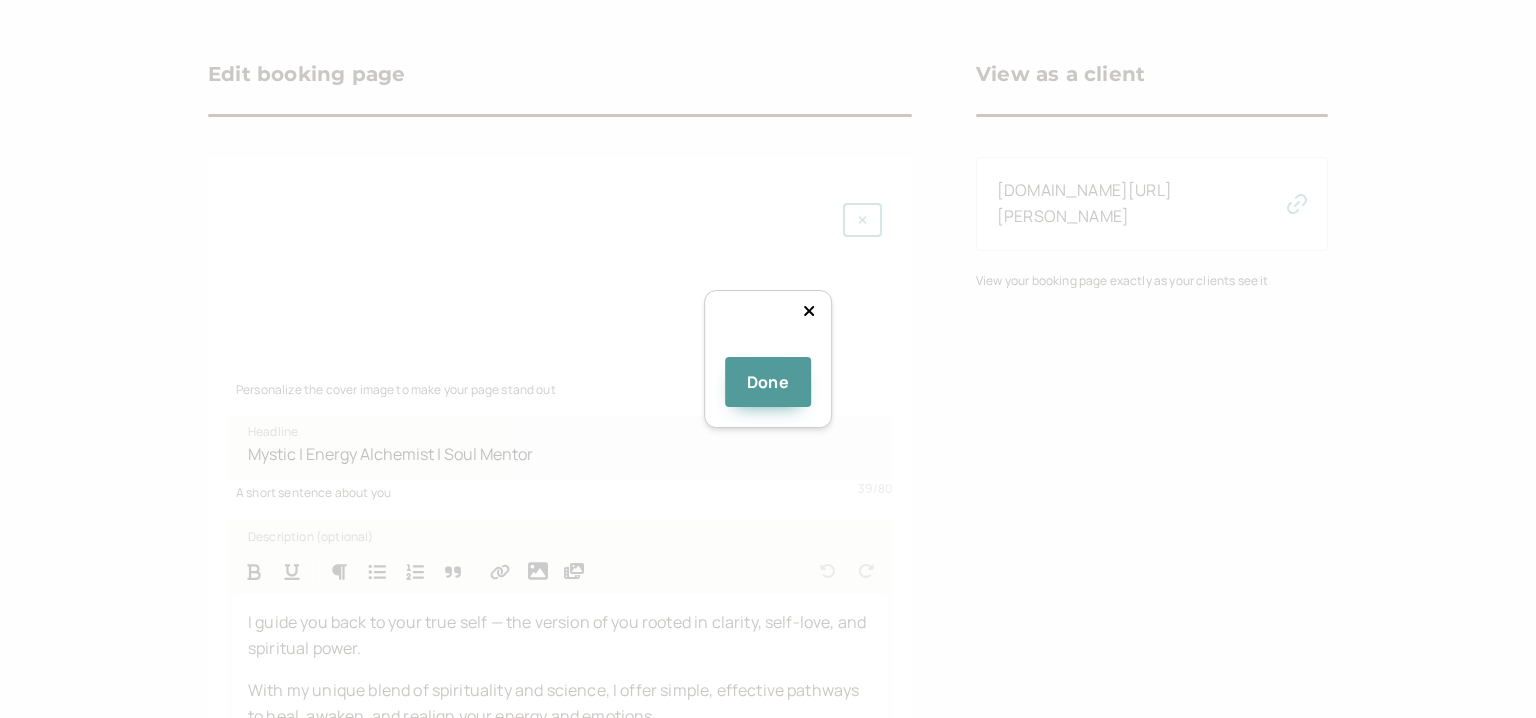 click at bounding box center (1008, 435) 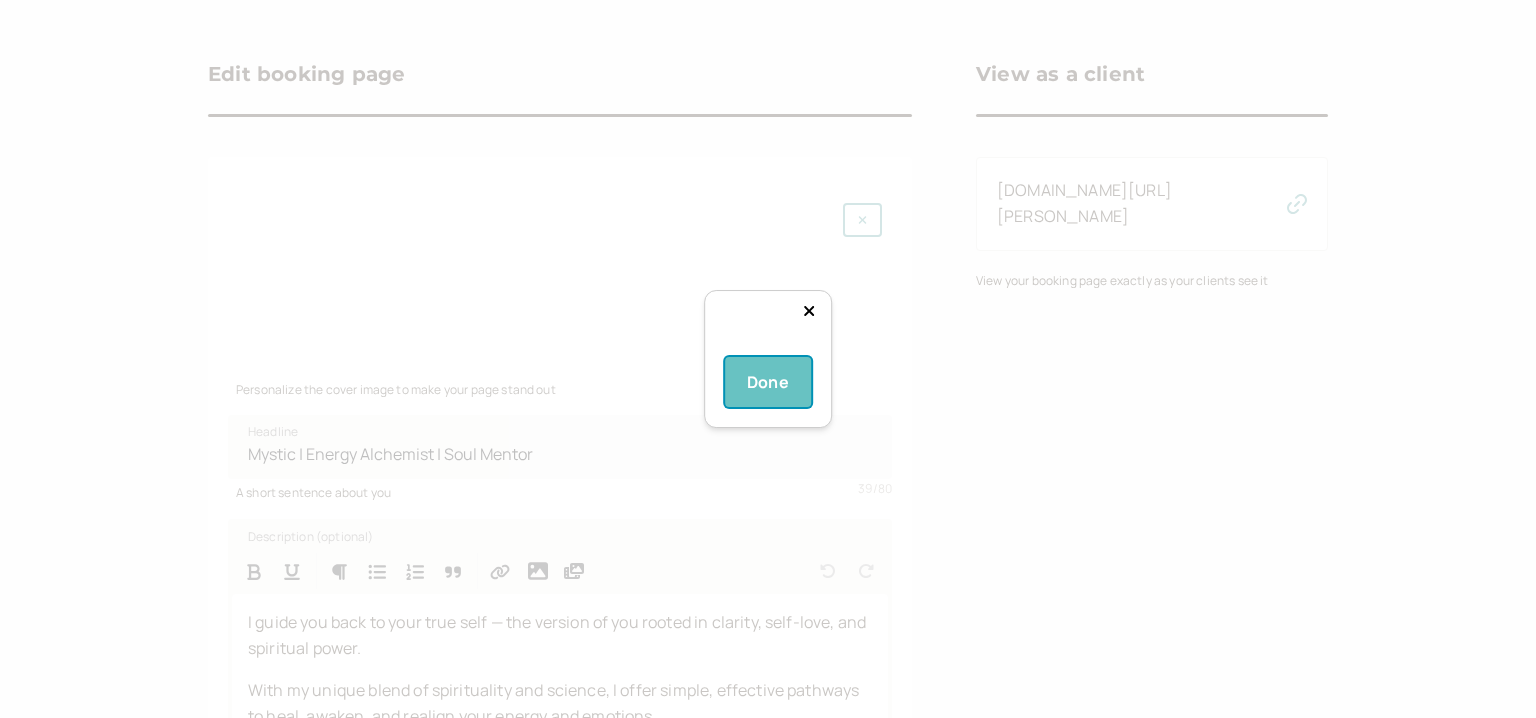 click on "Done" at bounding box center [768, 382] 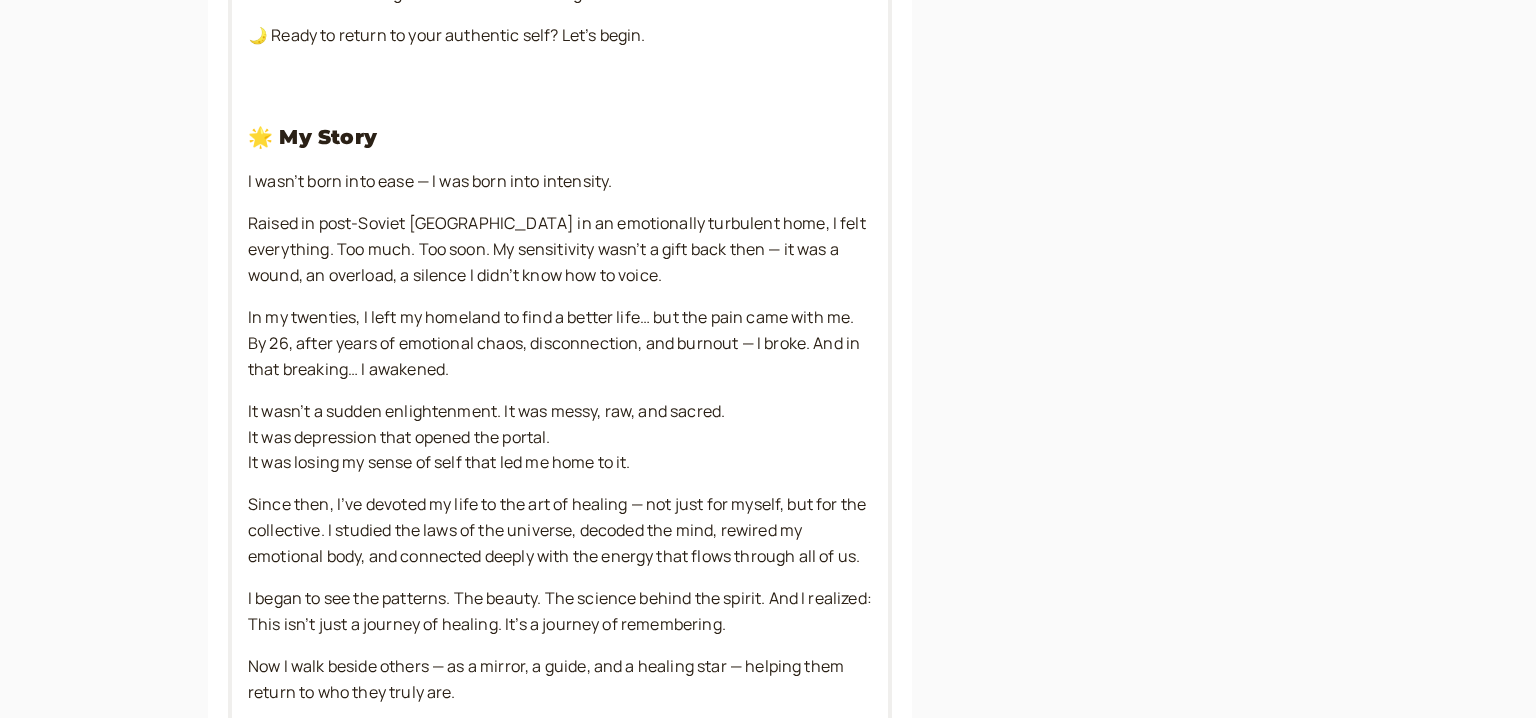 scroll, scrollTop: 1187, scrollLeft: 0, axis: vertical 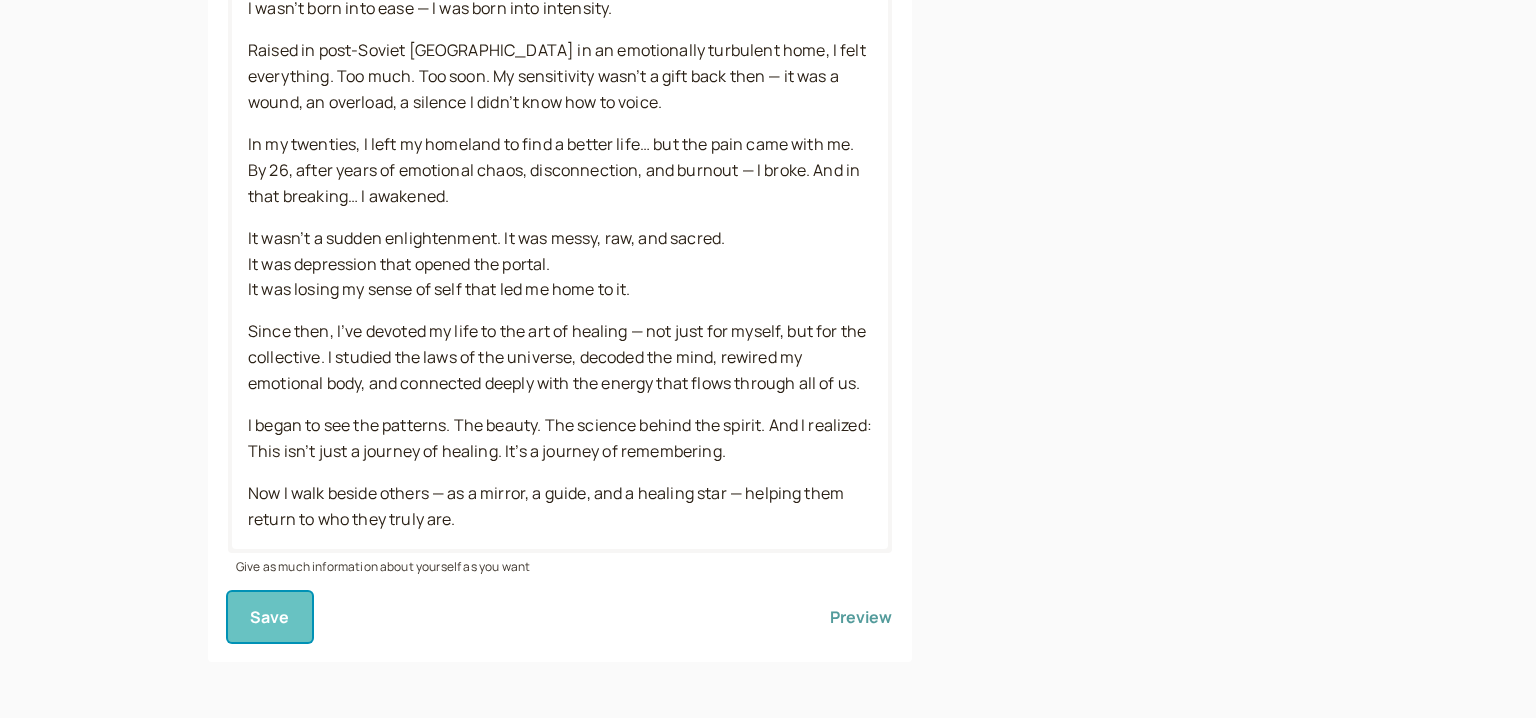 click on "Save" at bounding box center [270, 617] 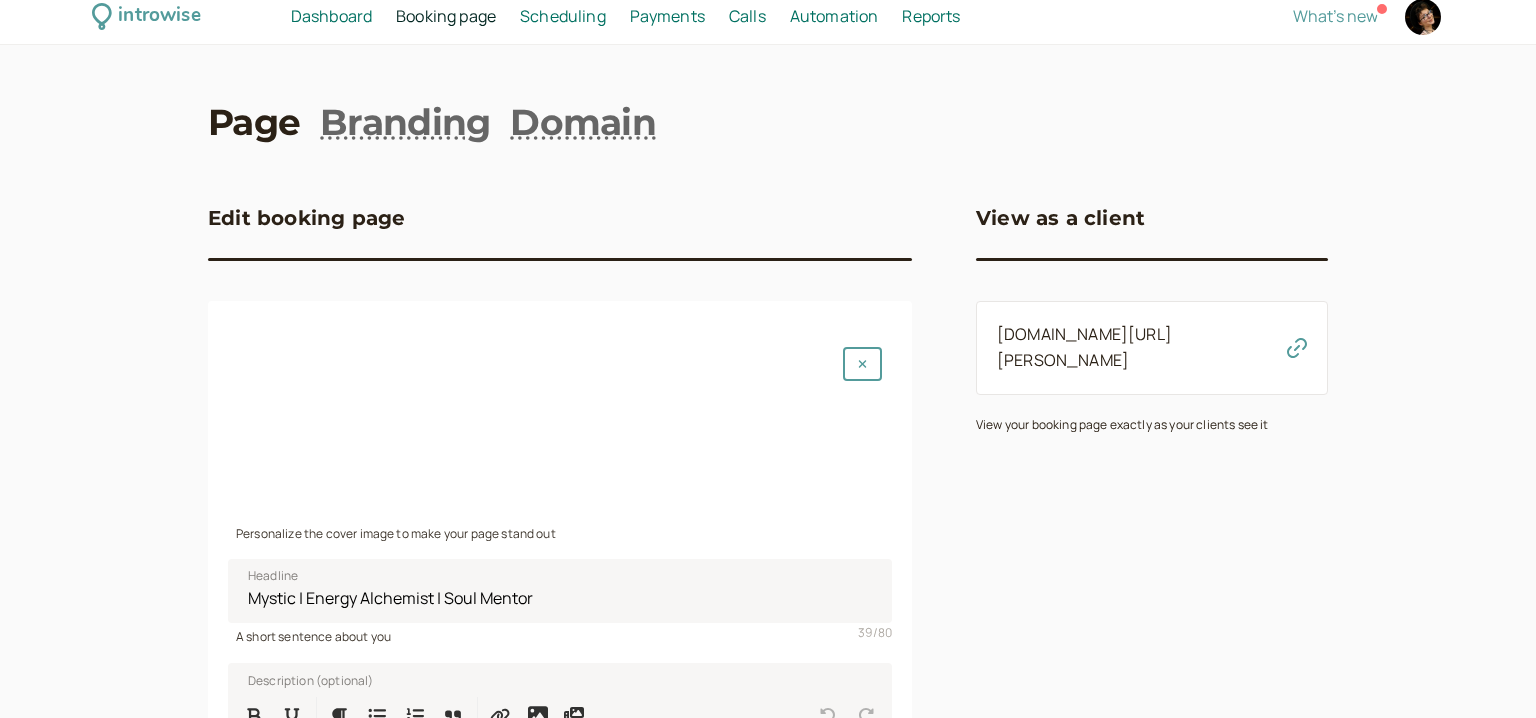 scroll, scrollTop: 0, scrollLeft: 0, axis: both 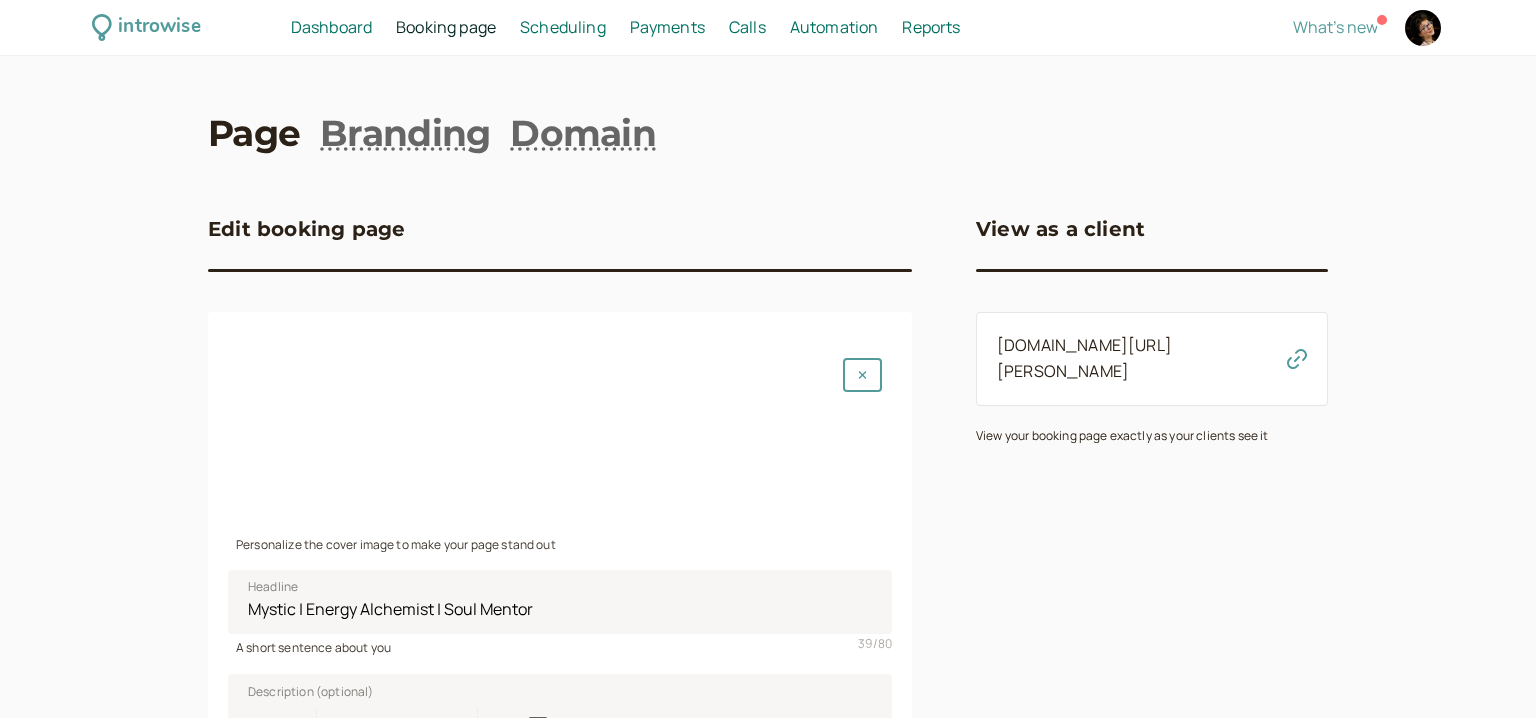 click at bounding box center (560, 439) 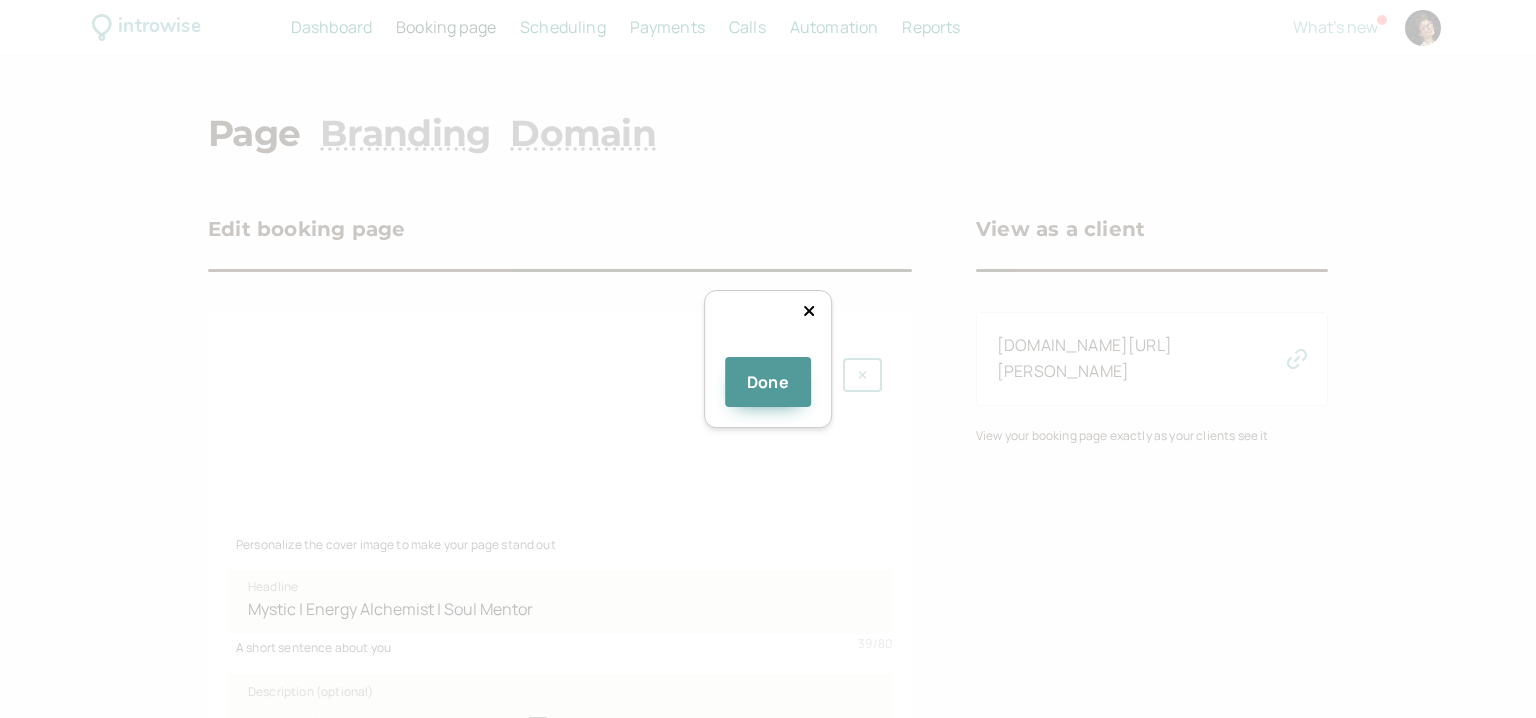 click at bounding box center (768, 349) 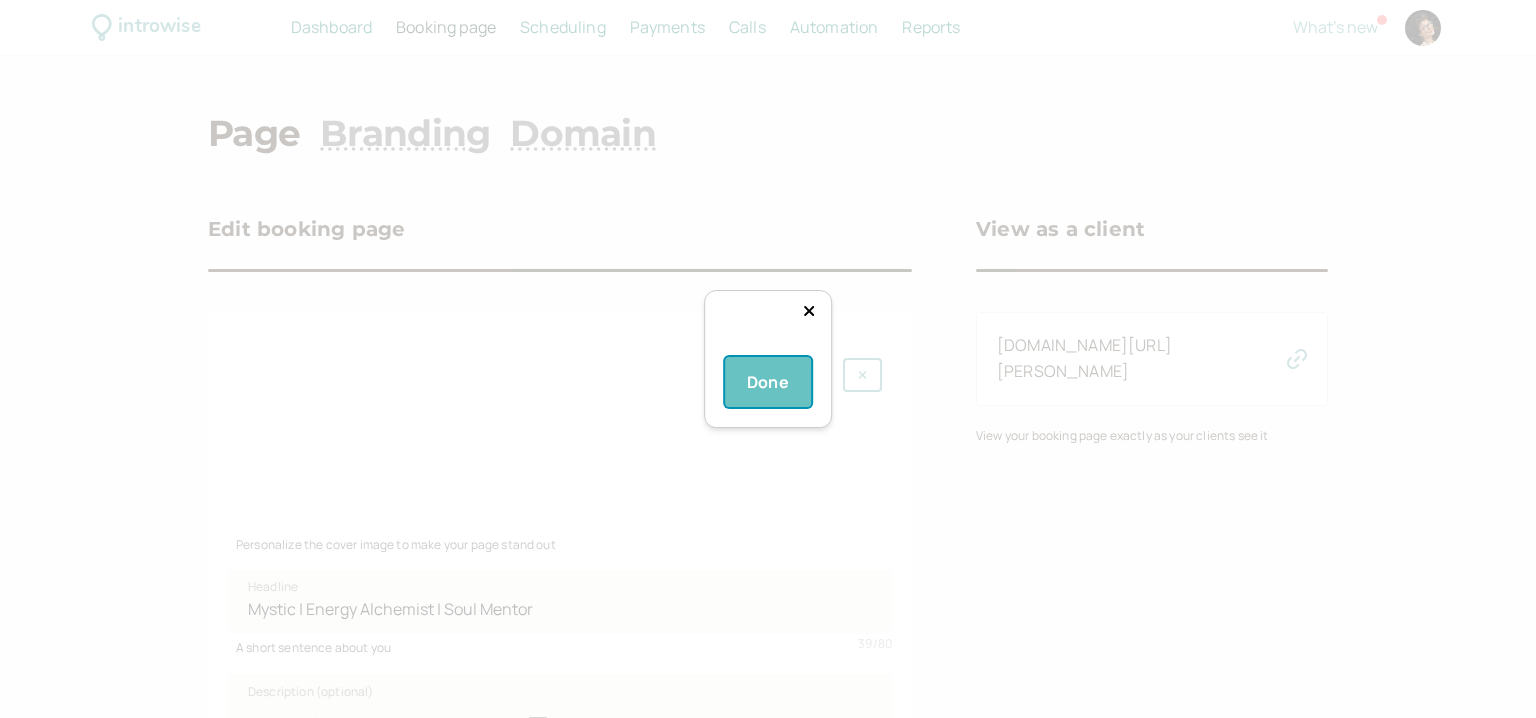 click on "Done" at bounding box center [768, 382] 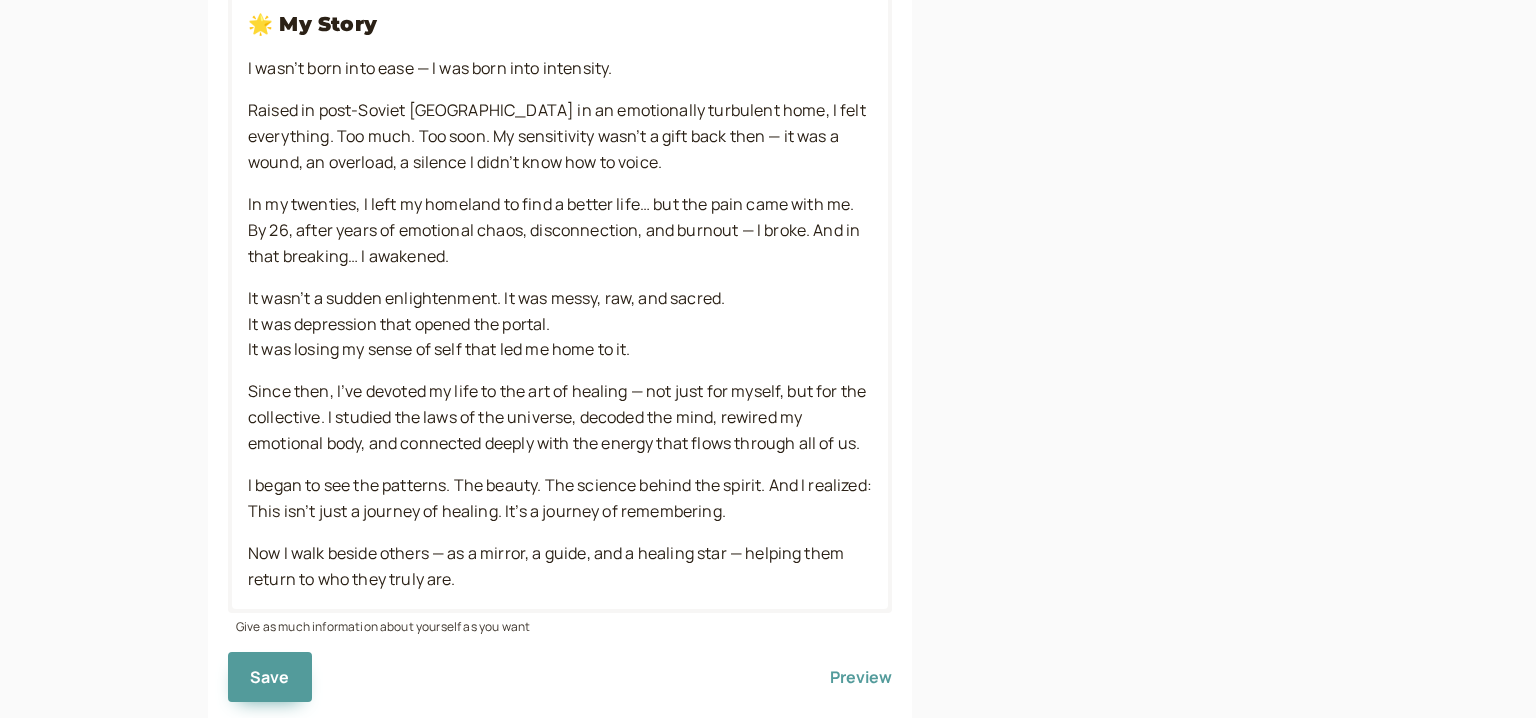 scroll, scrollTop: 1161, scrollLeft: 0, axis: vertical 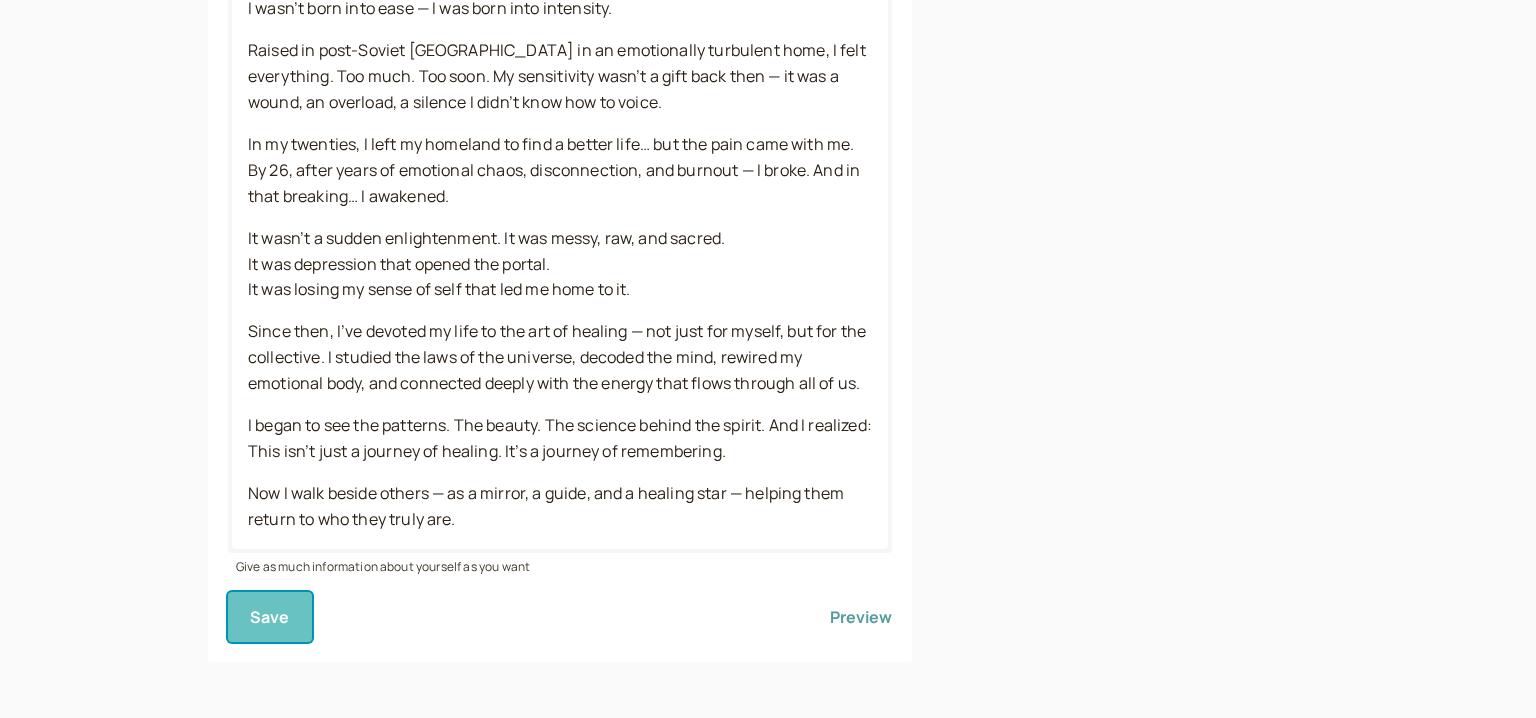 click on "Save" at bounding box center [270, 617] 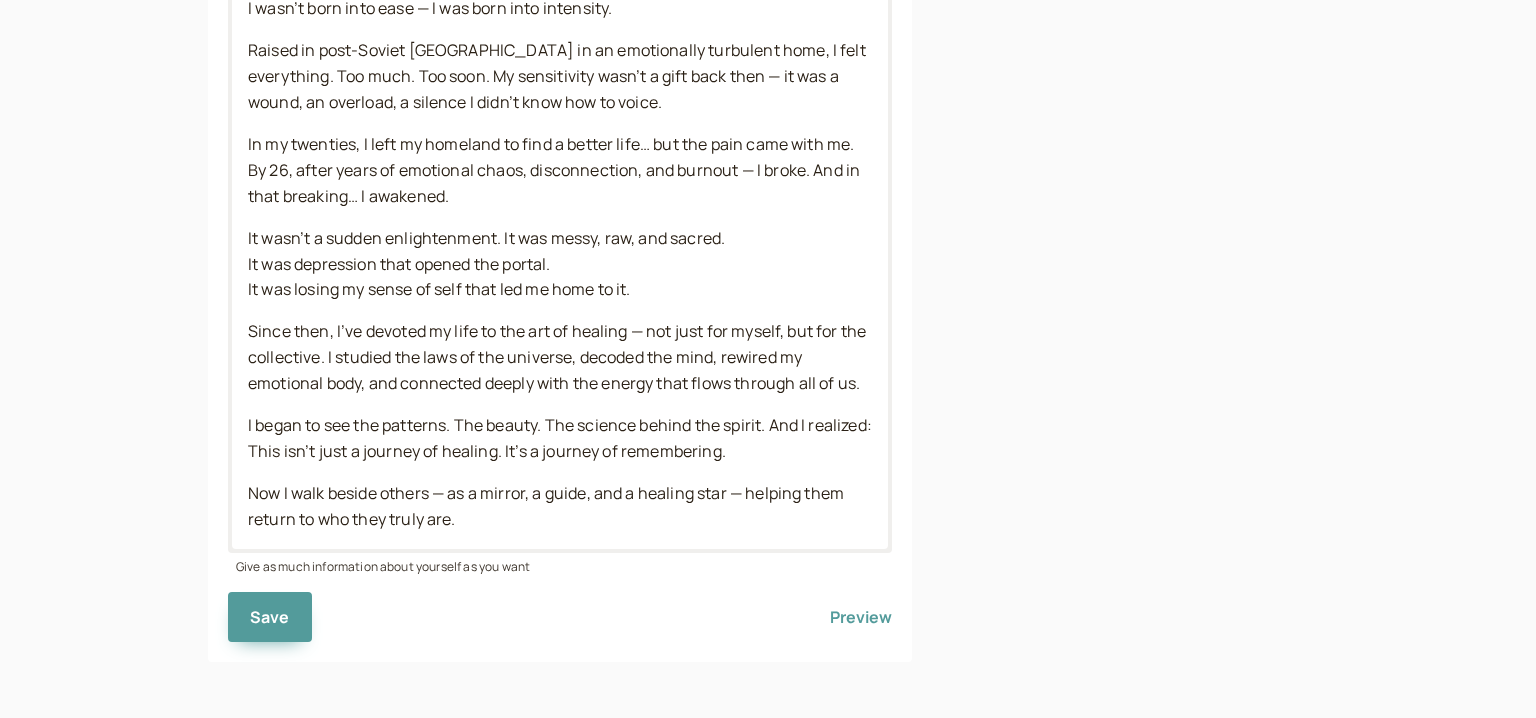 scroll, scrollTop: 129, scrollLeft: 0, axis: vertical 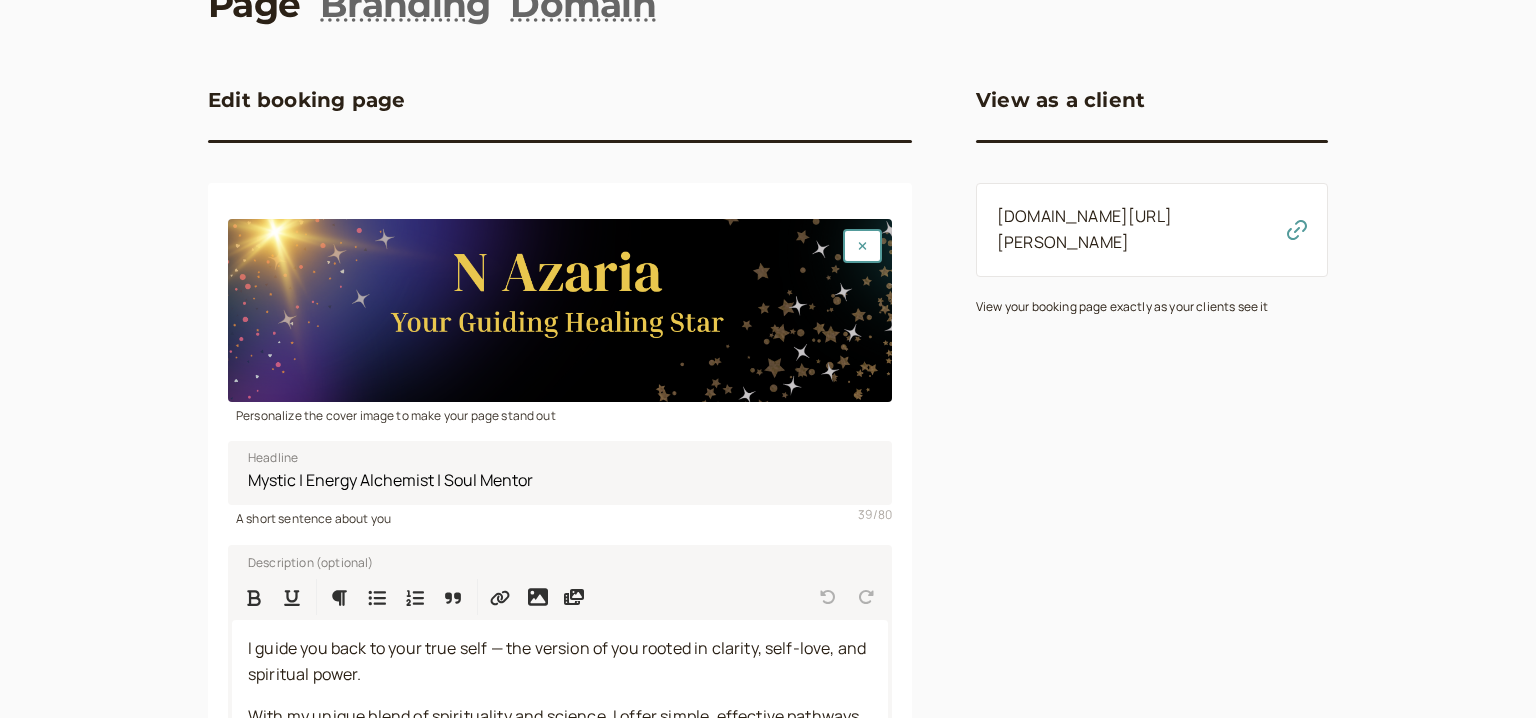 click at bounding box center (560, 310) 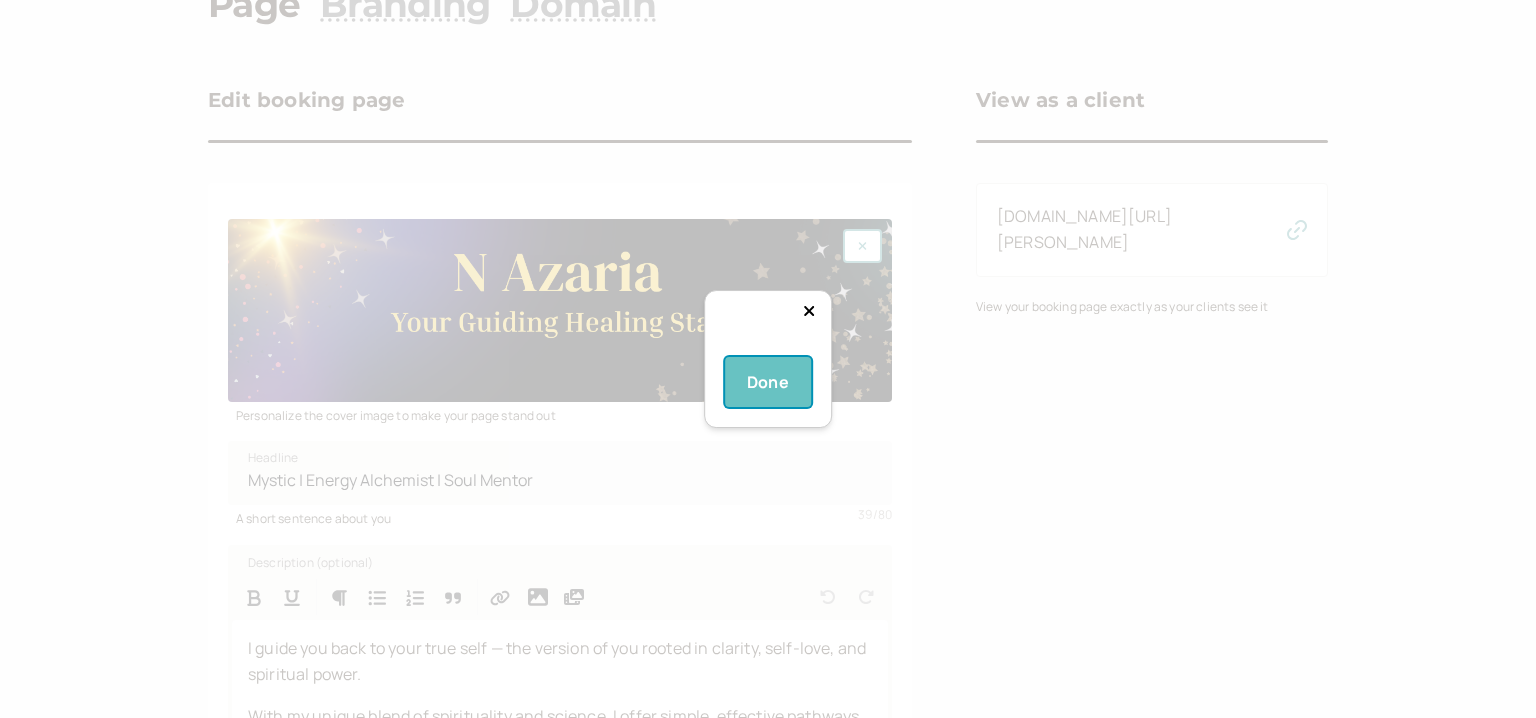 click on "Done" at bounding box center [768, 382] 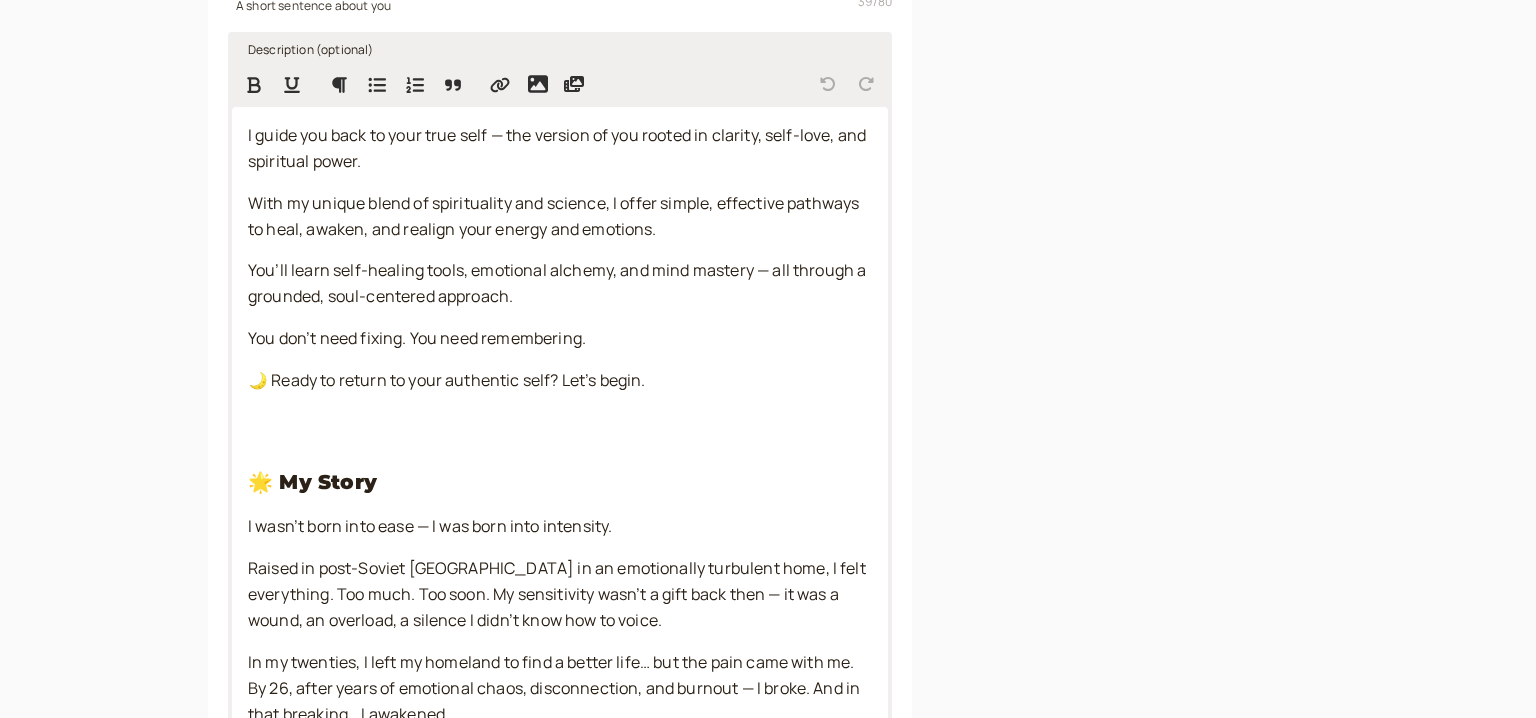 scroll, scrollTop: 1187, scrollLeft: 0, axis: vertical 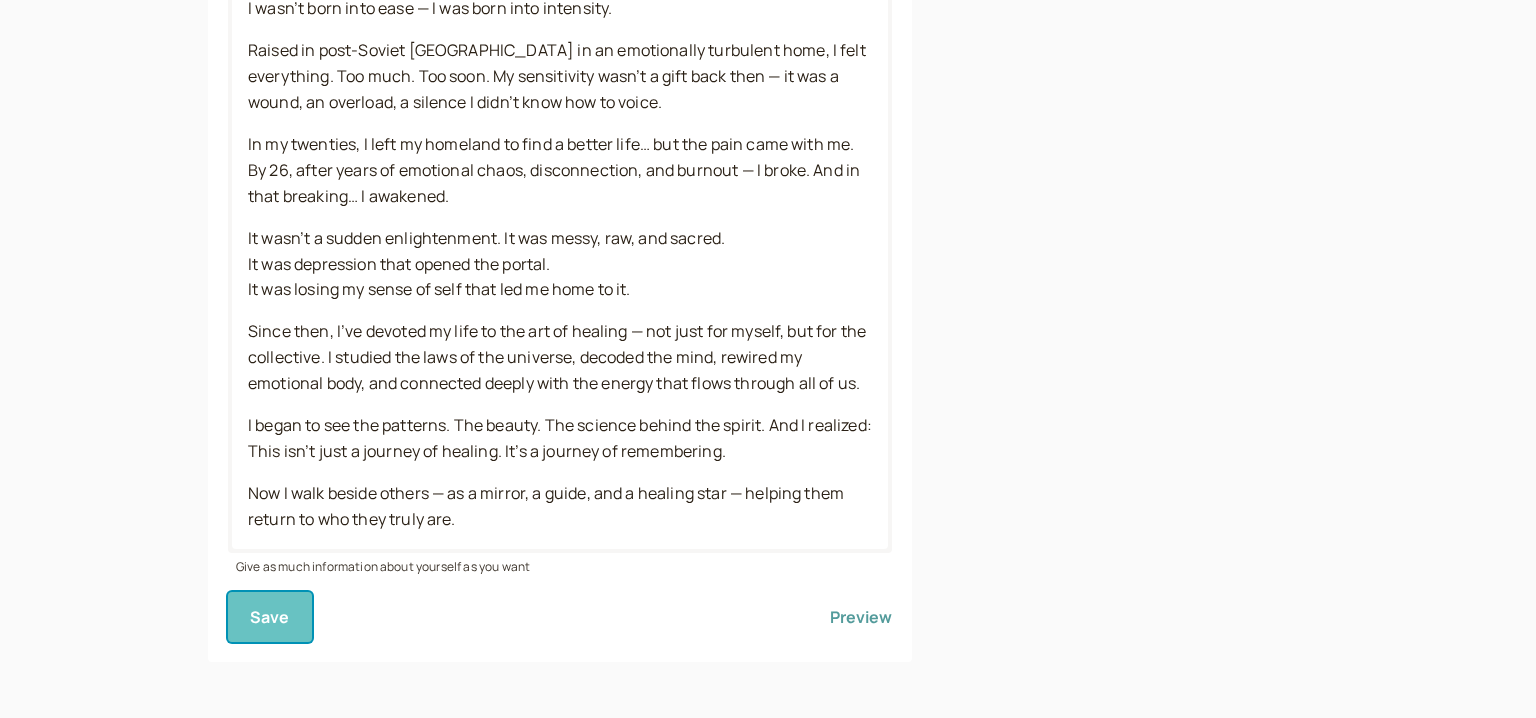 click on "Save" at bounding box center (270, 617) 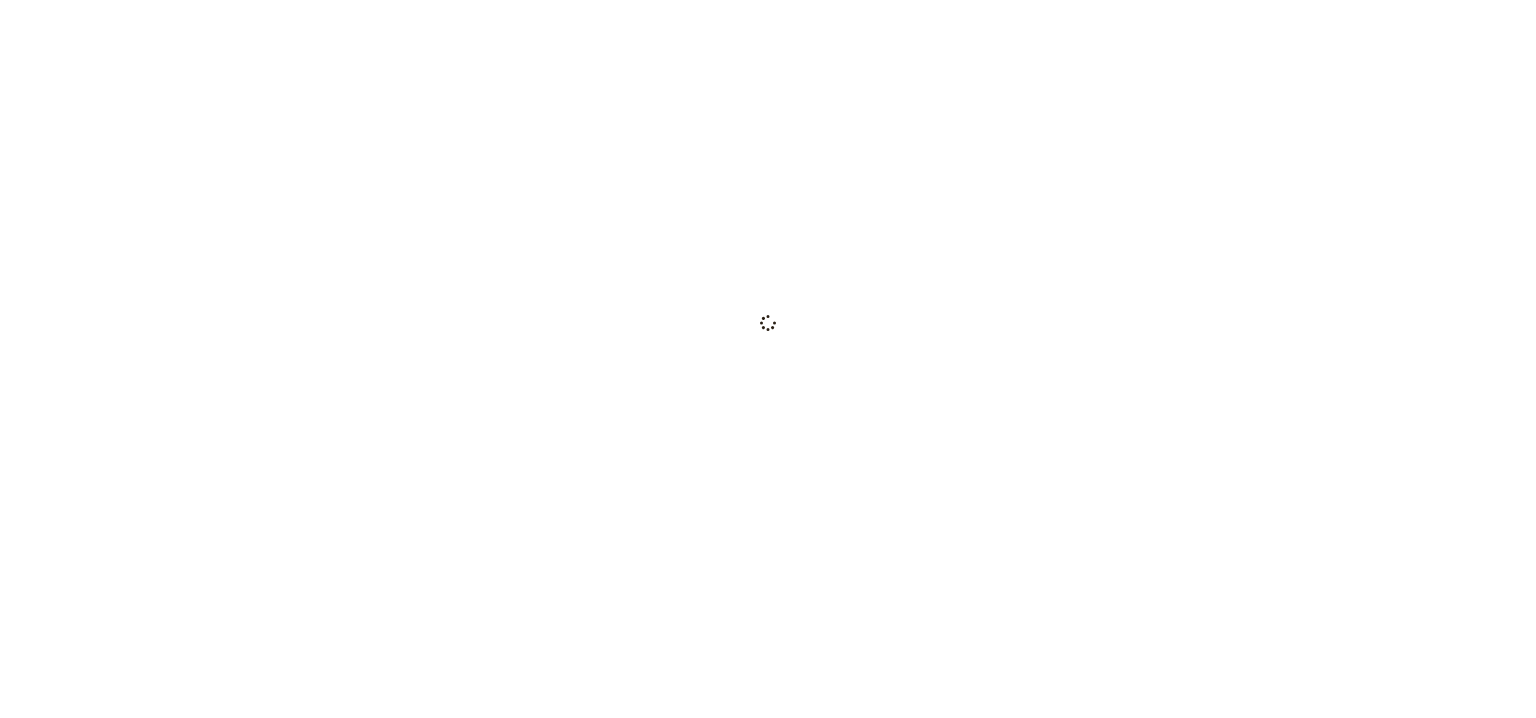 scroll, scrollTop: 0, scrollLeft: 0, axis: both 